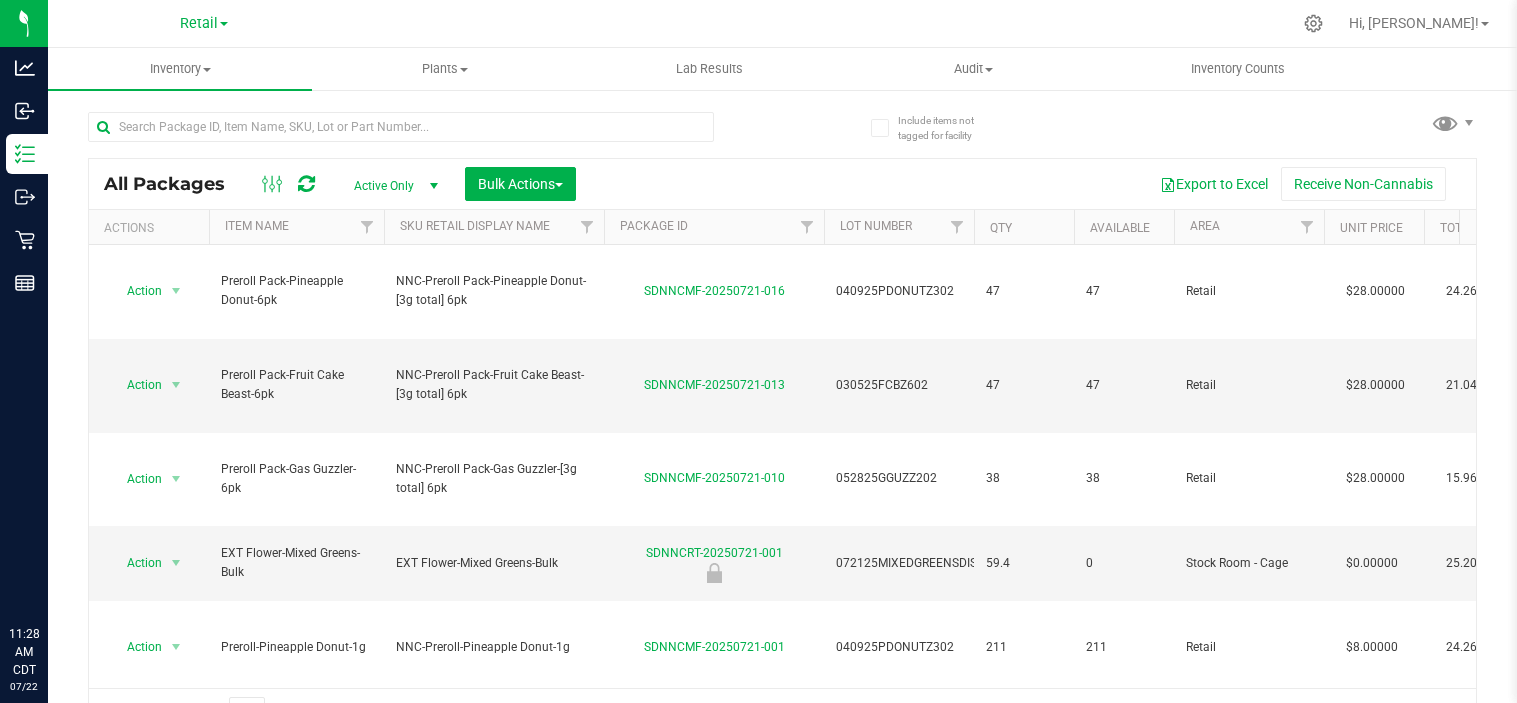 scroll, scrollTop: 0, scrollLeft: 0, axis: both 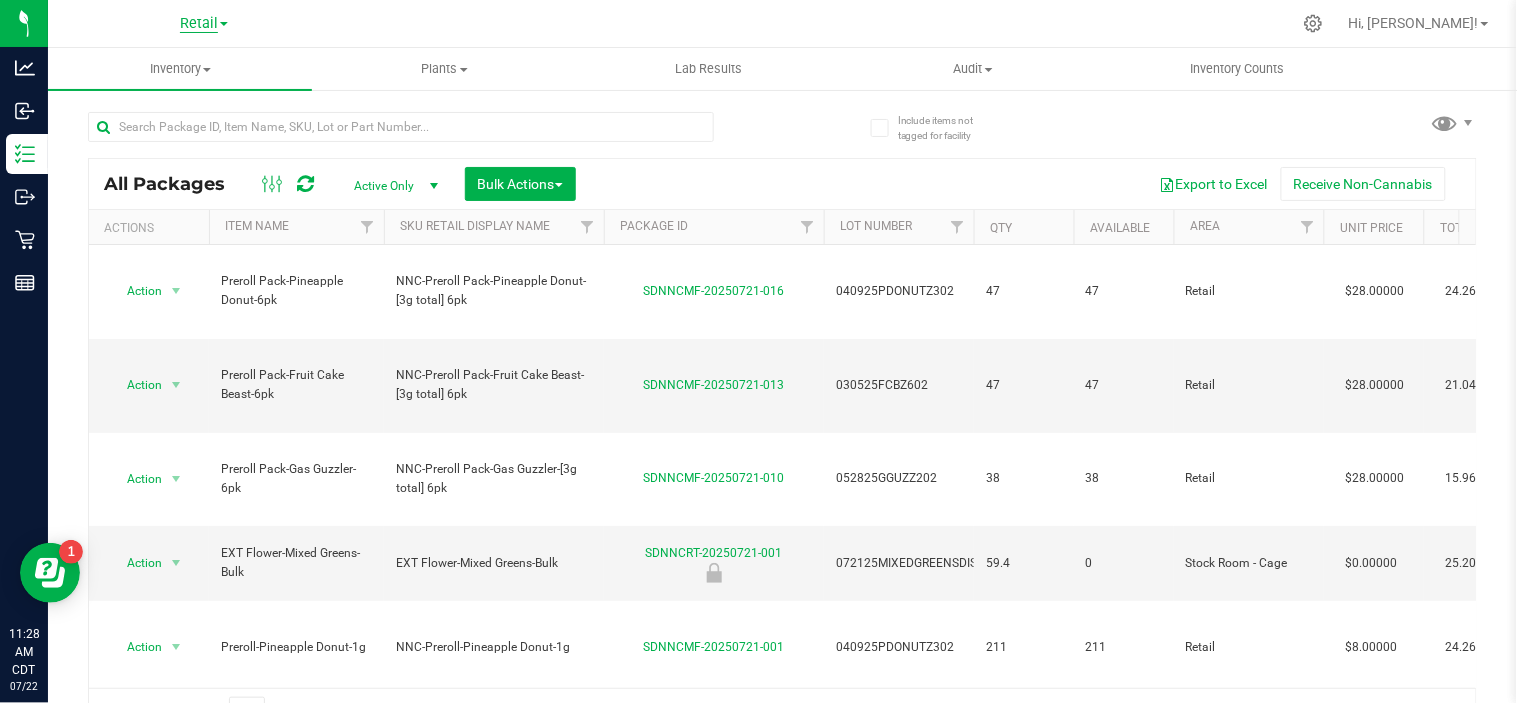 click on "Retail" at bounding box center [199, 24] 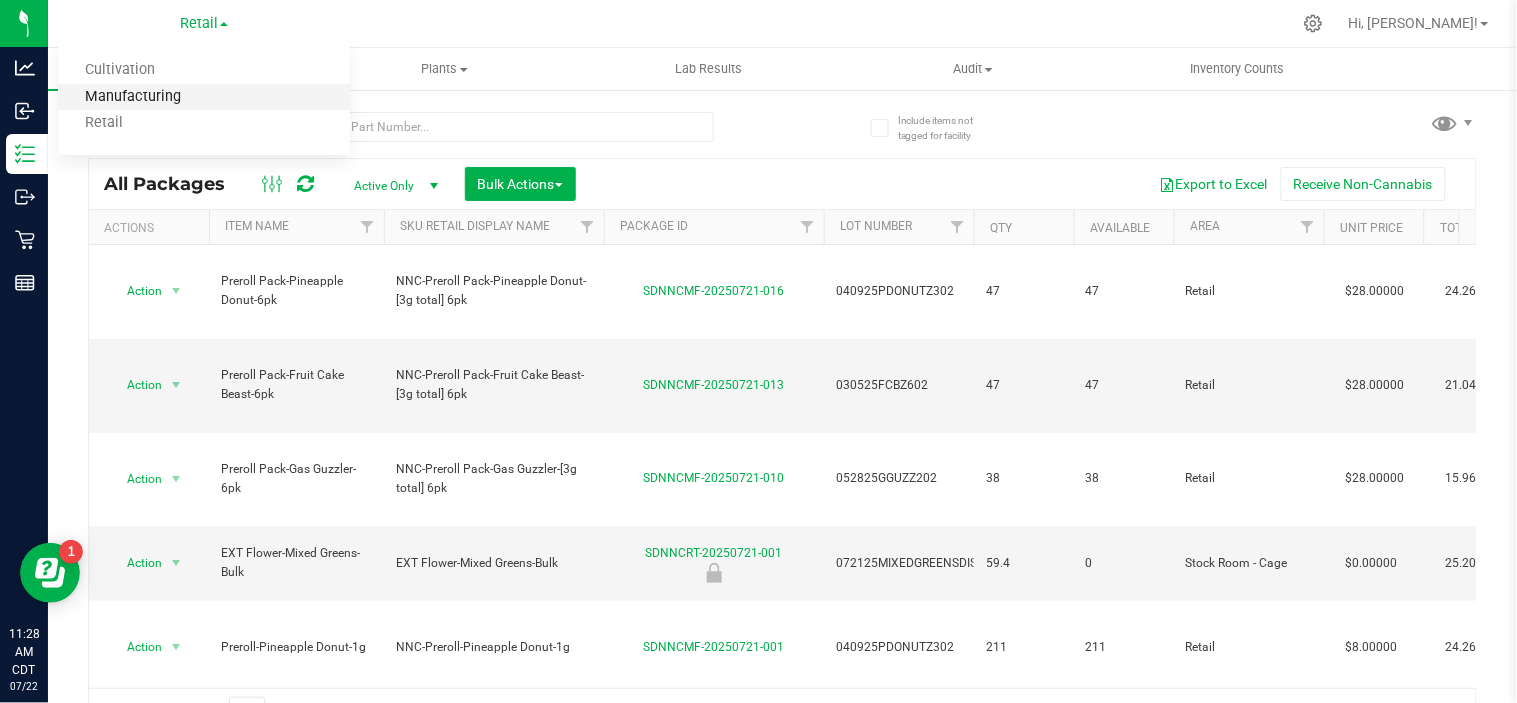 click on "Manufacturing" at bounding box center (204, 97) 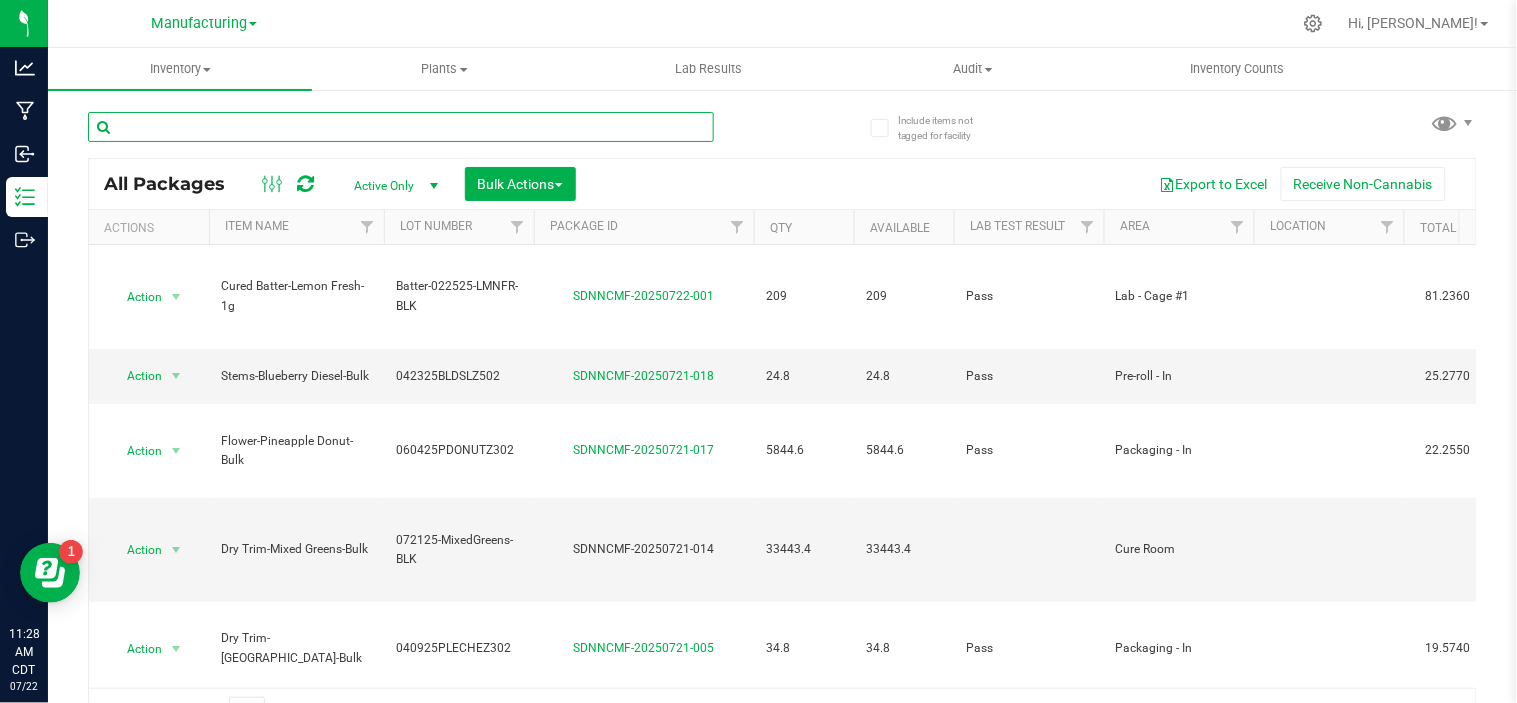 click at bounding box center [401, 127] 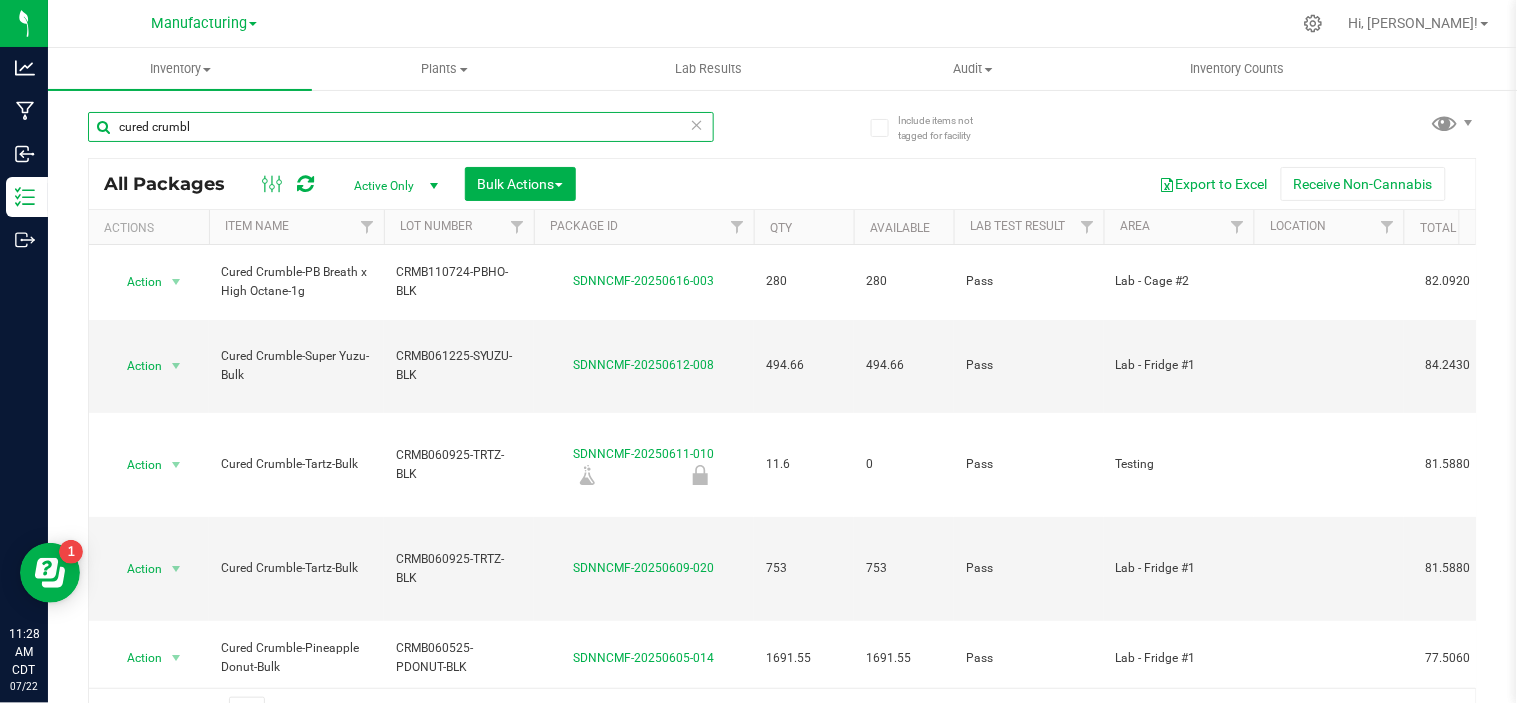 scroll, scrollTop: 0, scrollLeft: 922, axis: horizontal 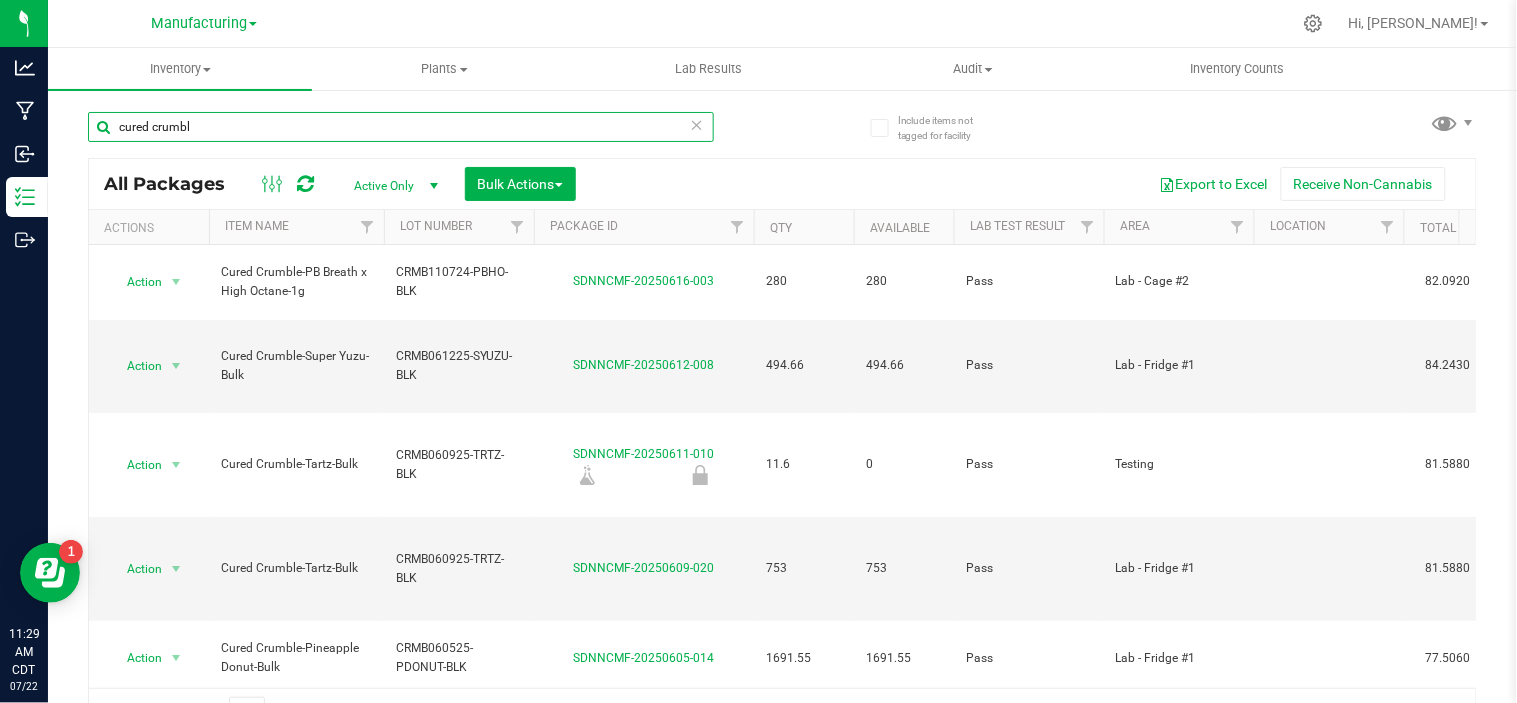 type on "cured crumbl" 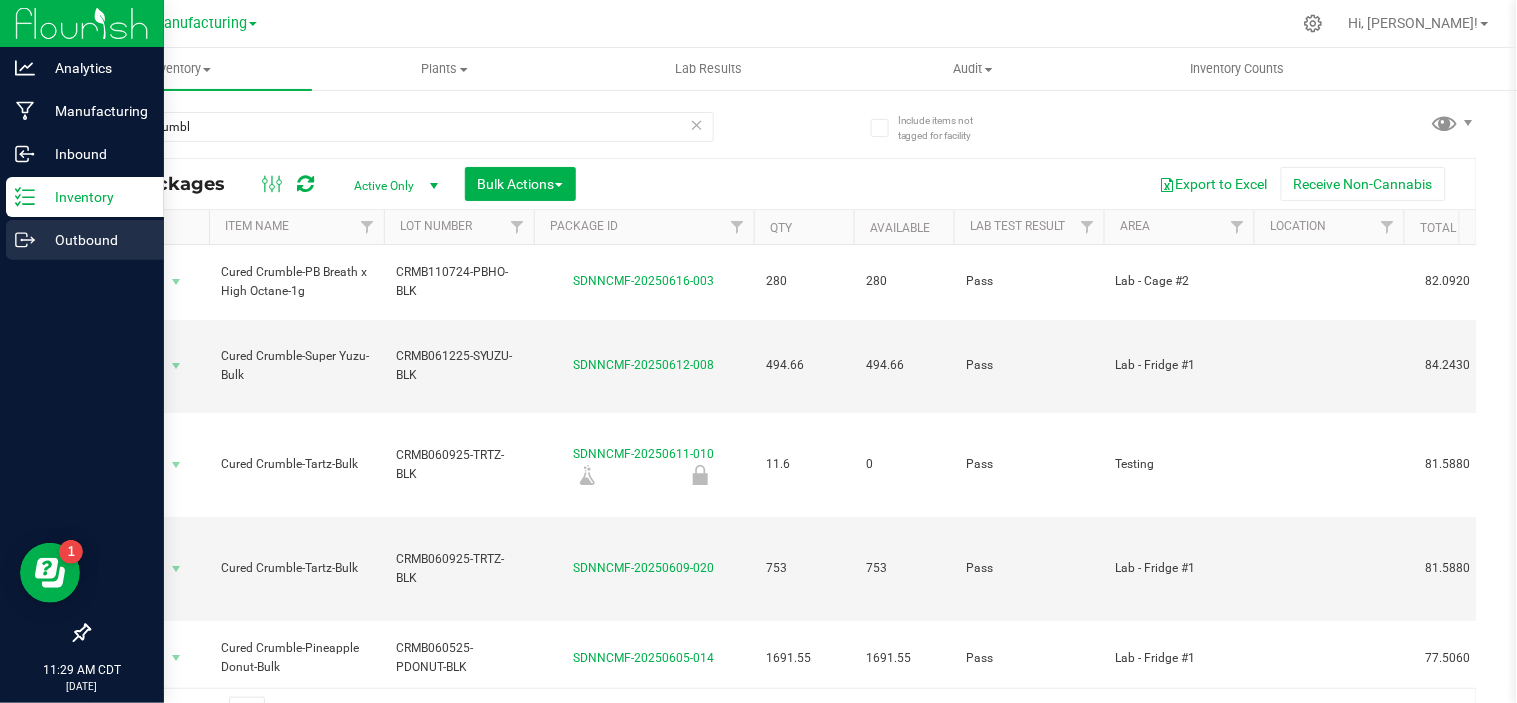 click on "Outbound" at bounding box center [85, 240] 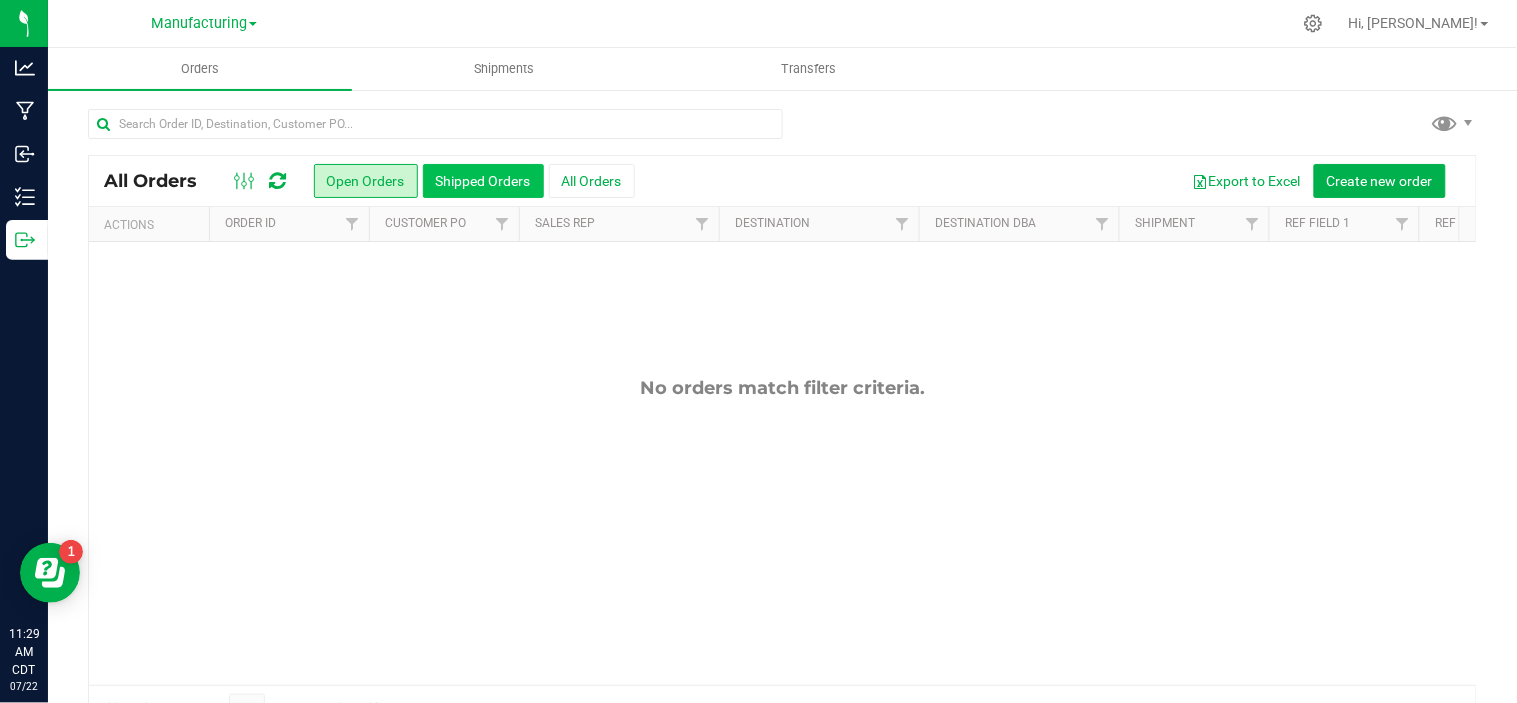 click on "Shipped Orders" at bounding box center [483, 181] 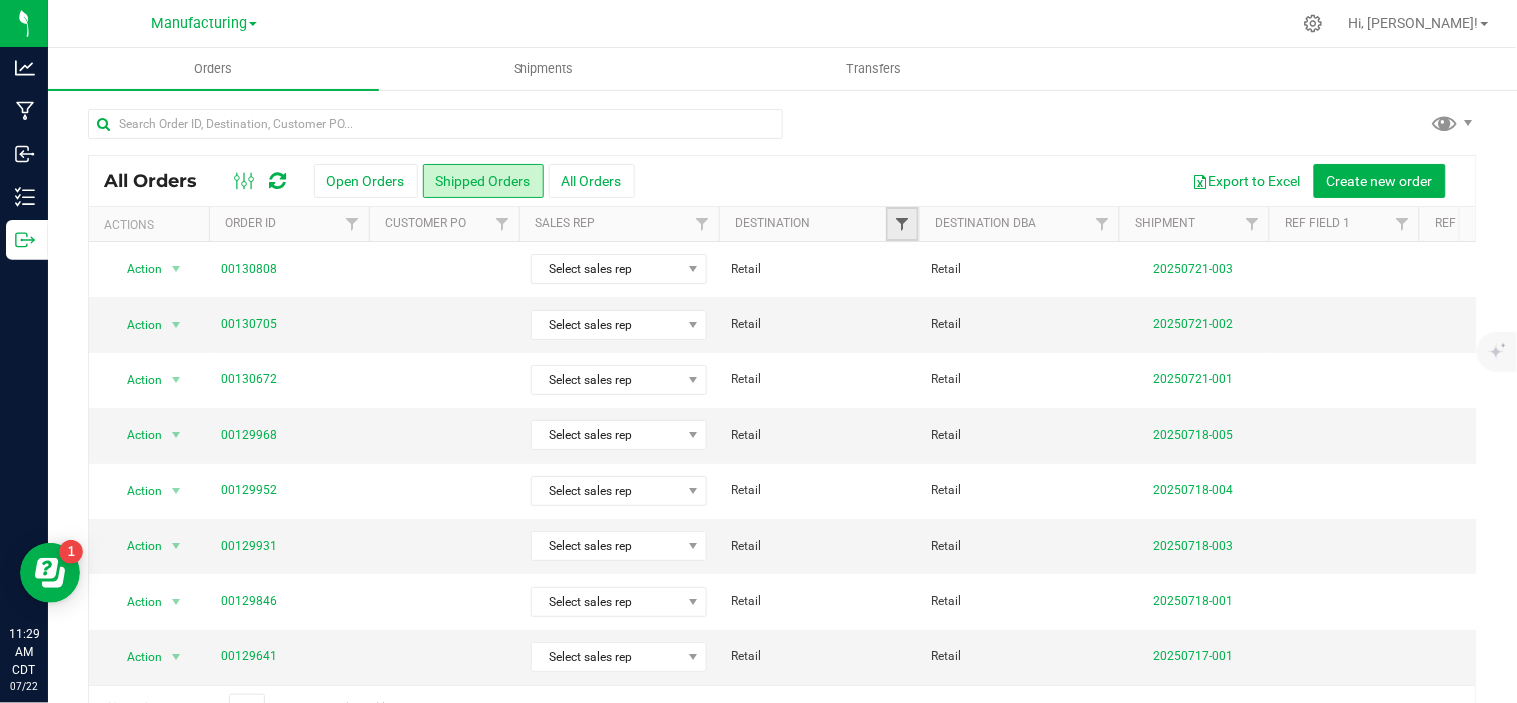 click at bounding box center (902, 224) 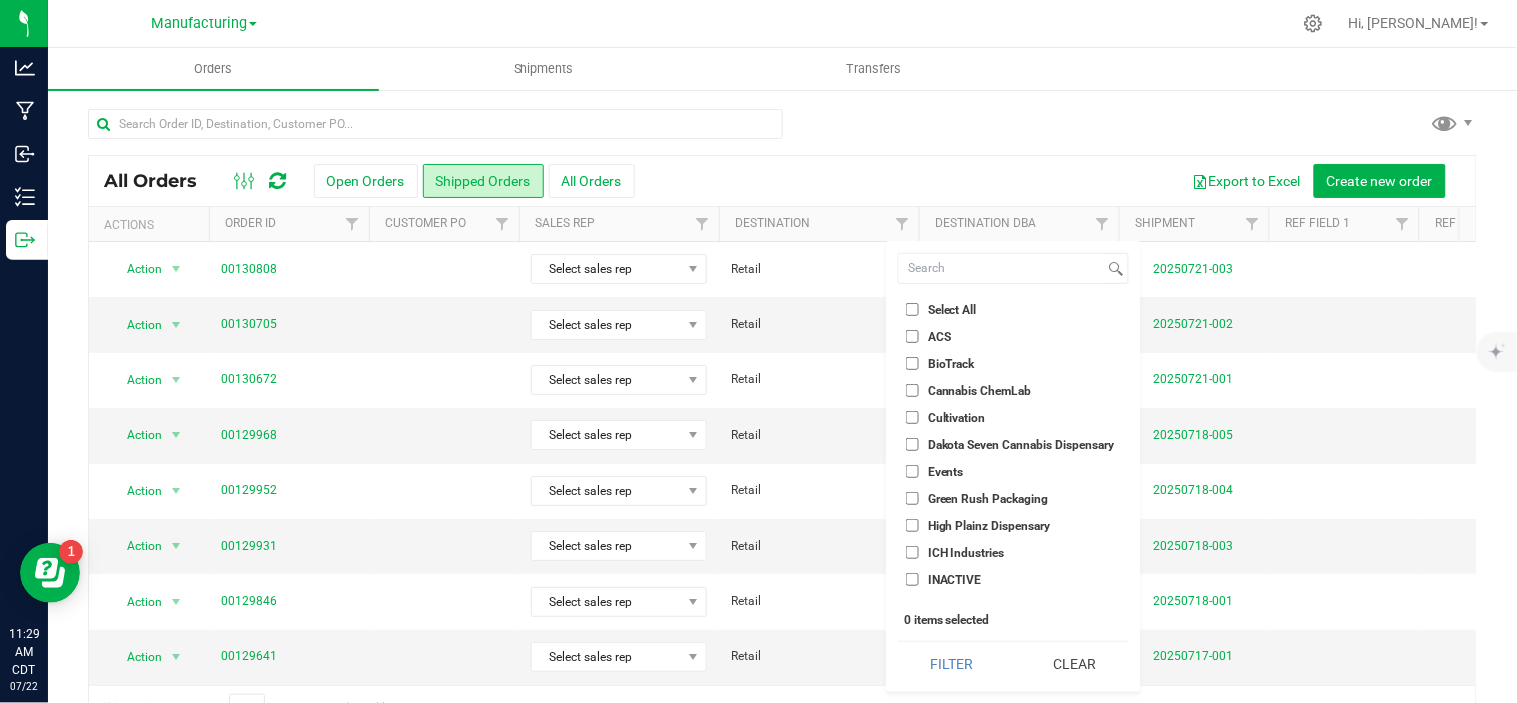 click on "ACS" at bounding box center (912, 336) 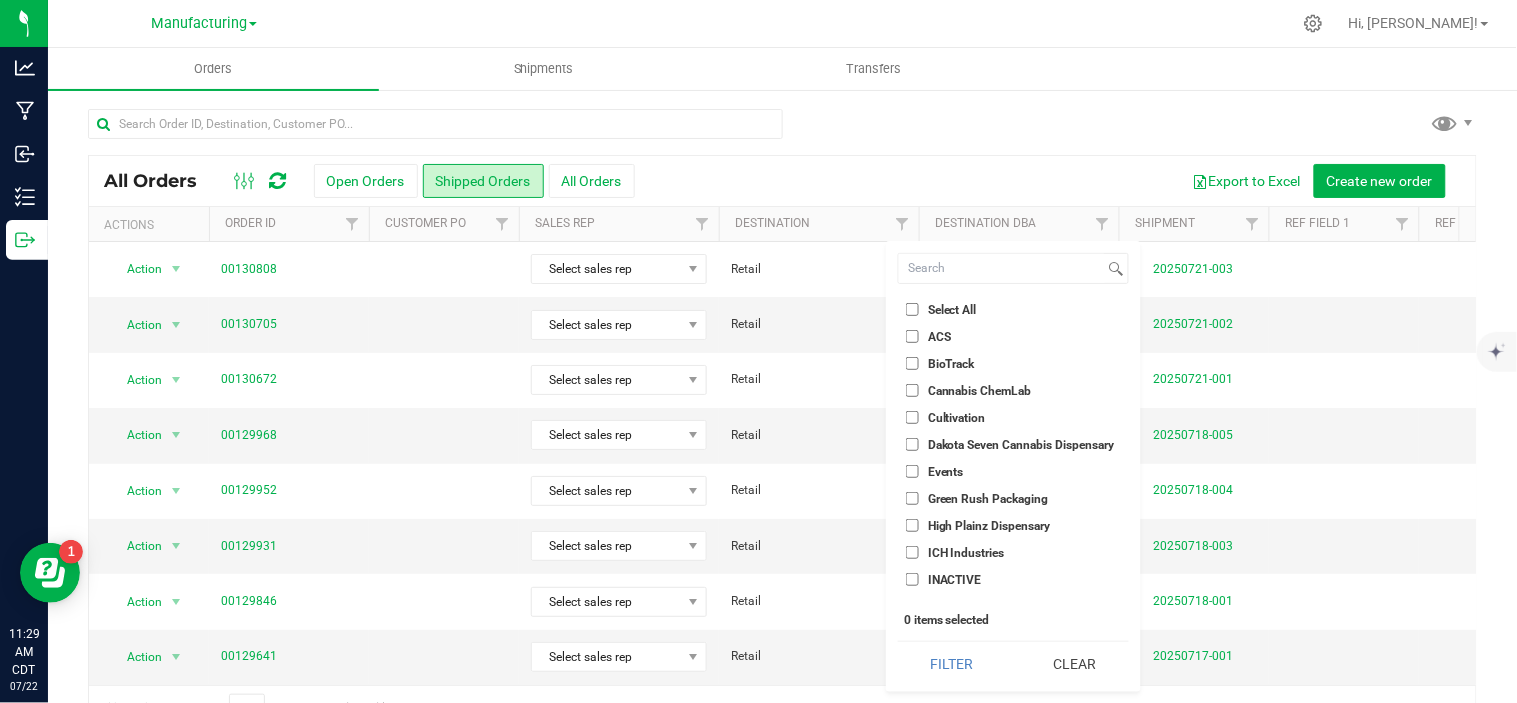checkbox on "true" 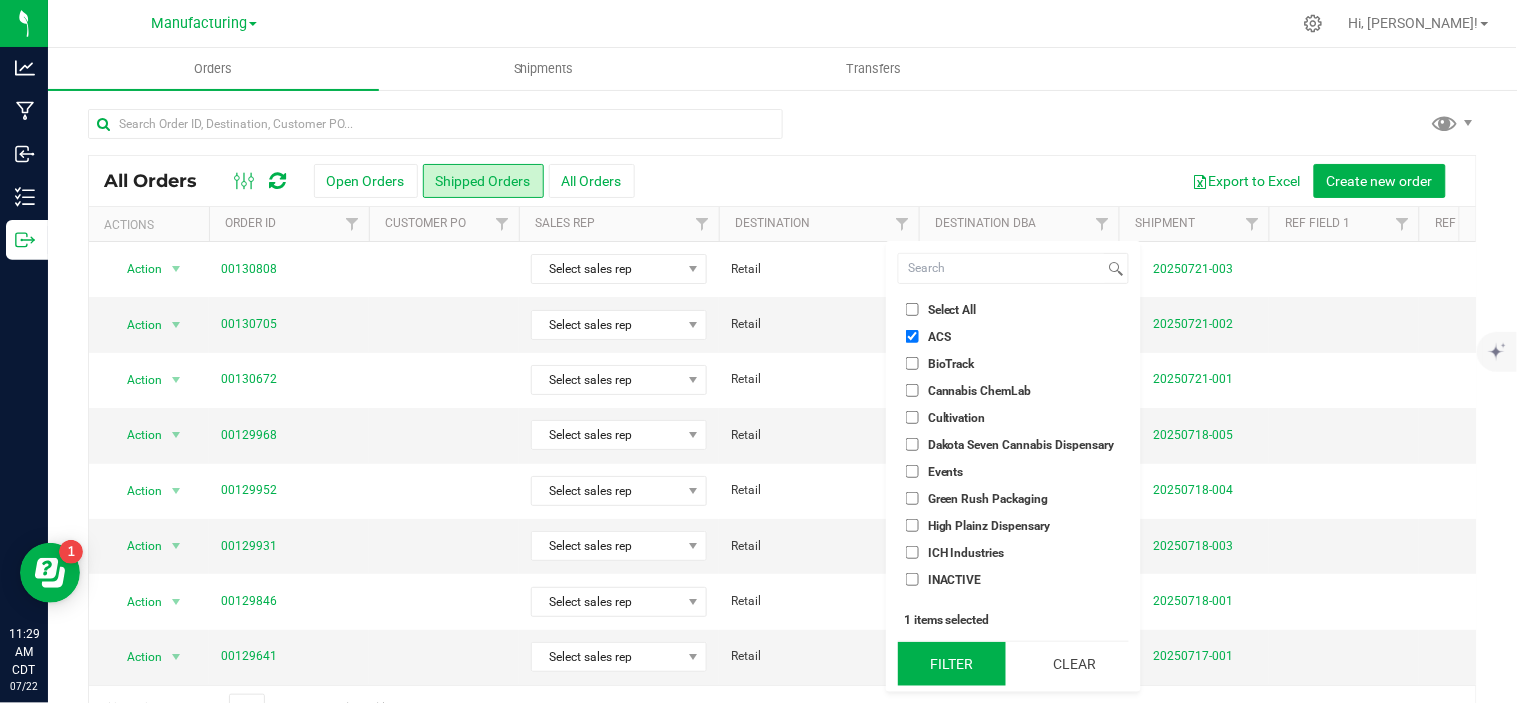 click on "Filter" at bounding box center [952, 664] 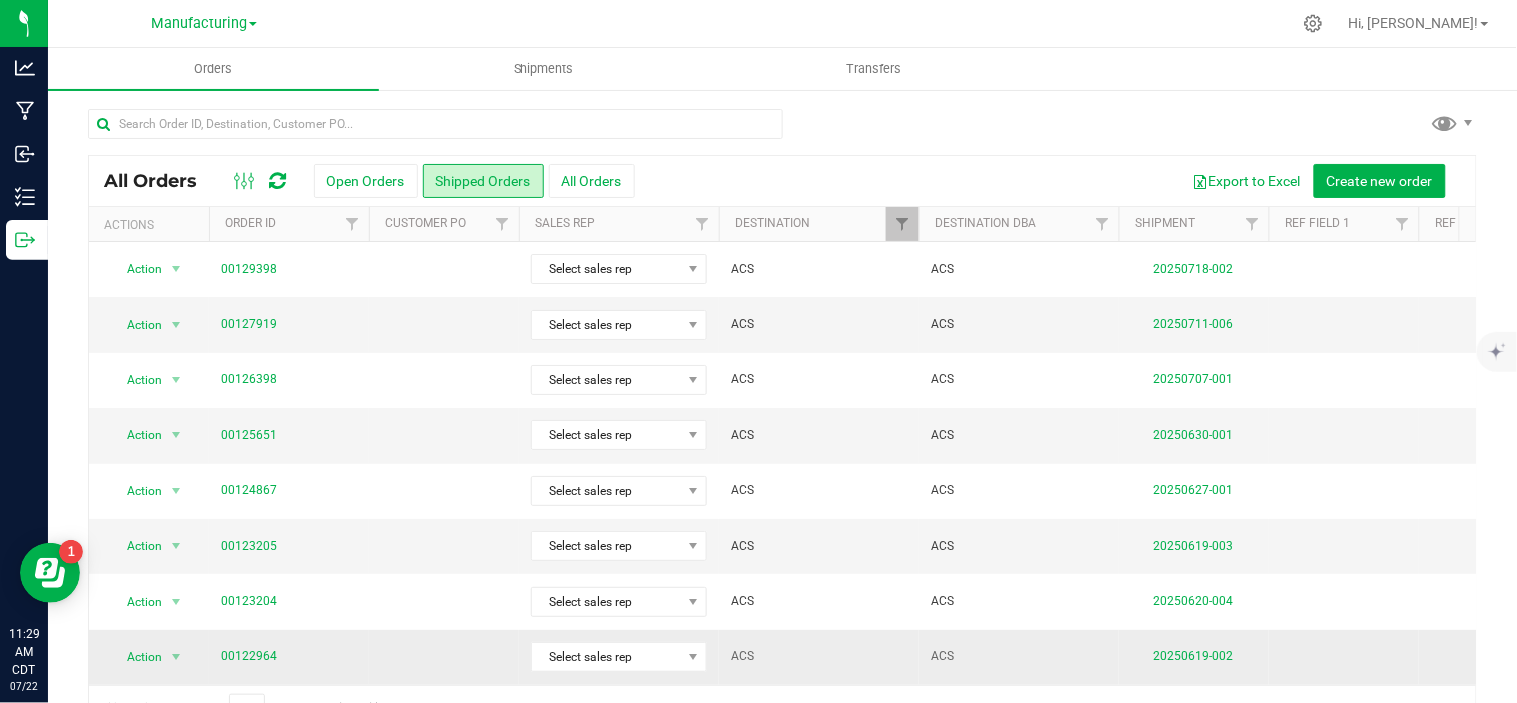 click at bounding box center (444, 657) 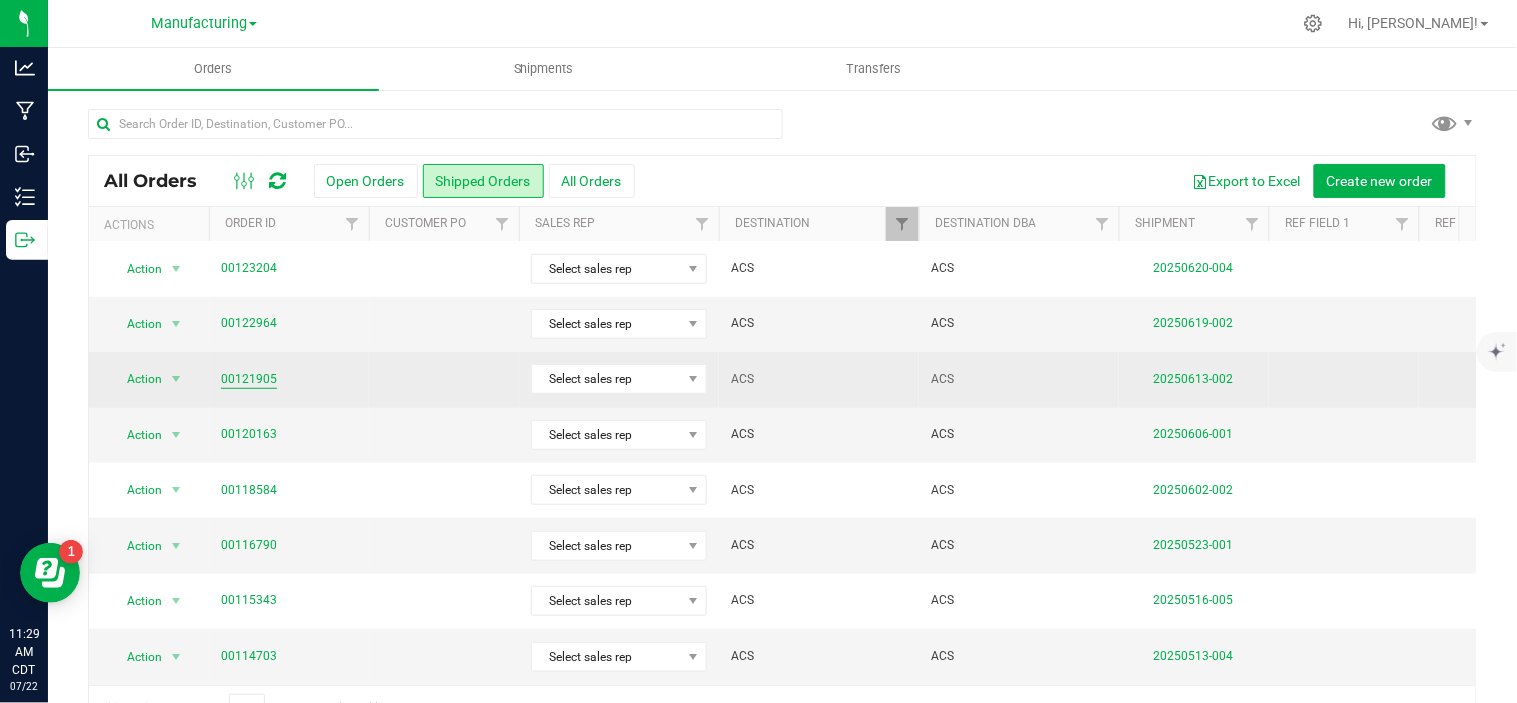 click on "00121905" at bounding box center (249, 379) 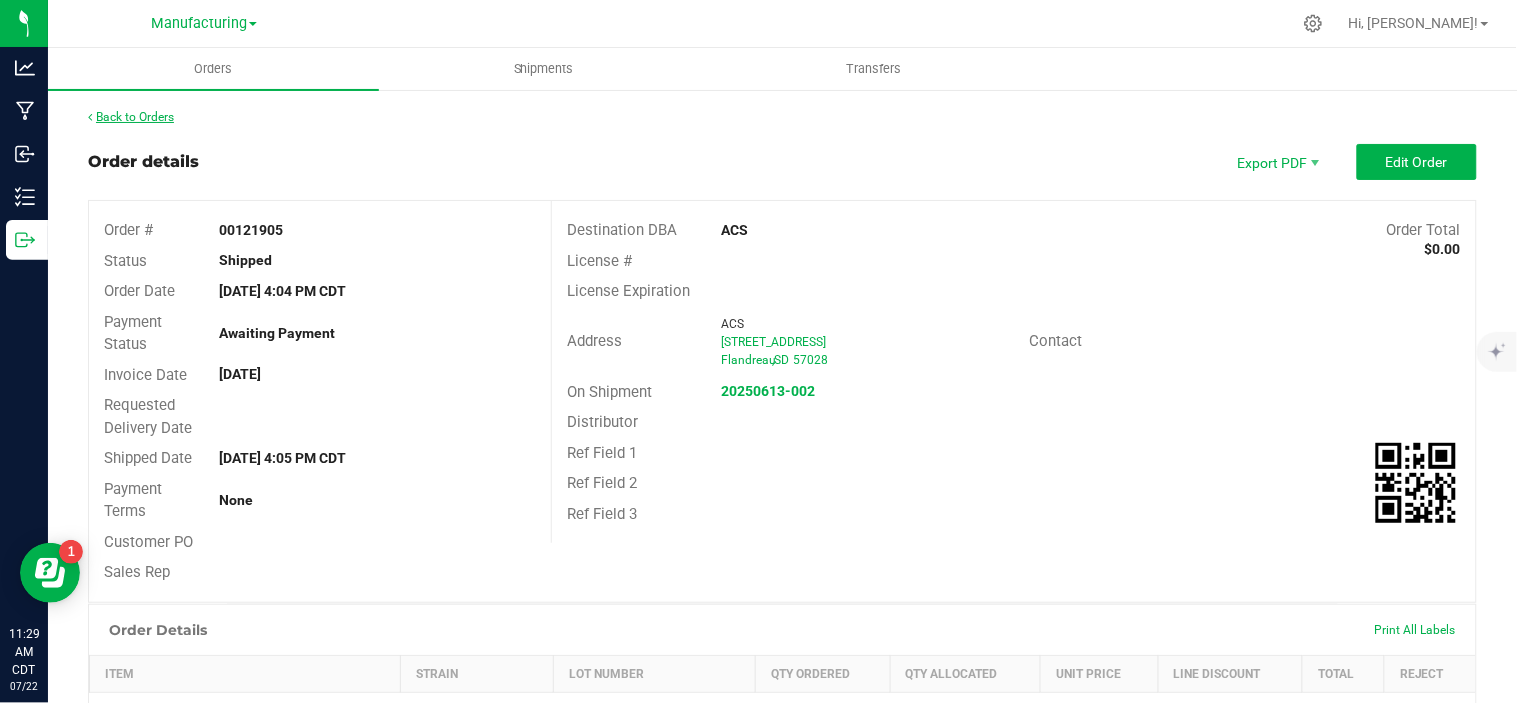 click on "Back to Orders" at bounding box center [131, 117] 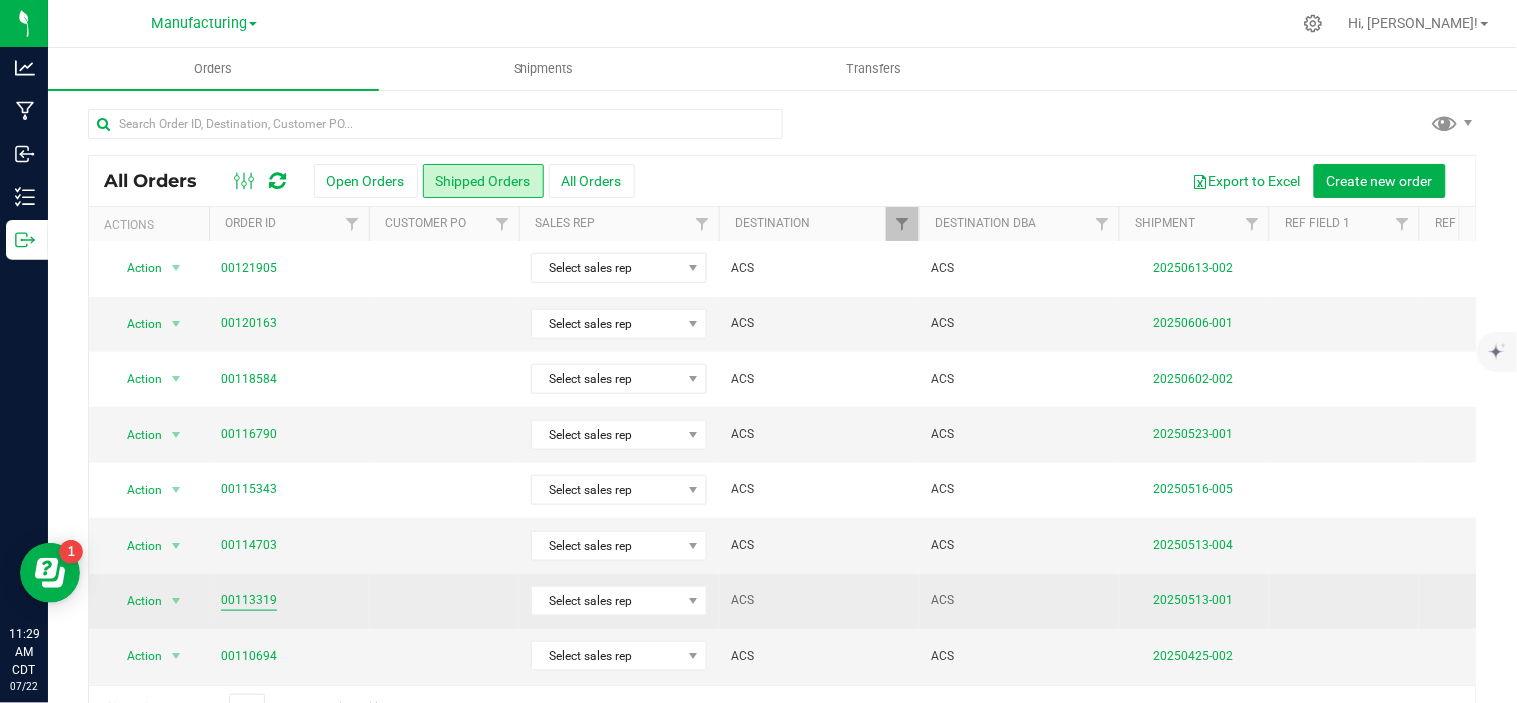 click on "00113319" at bounding box center [249, 600] 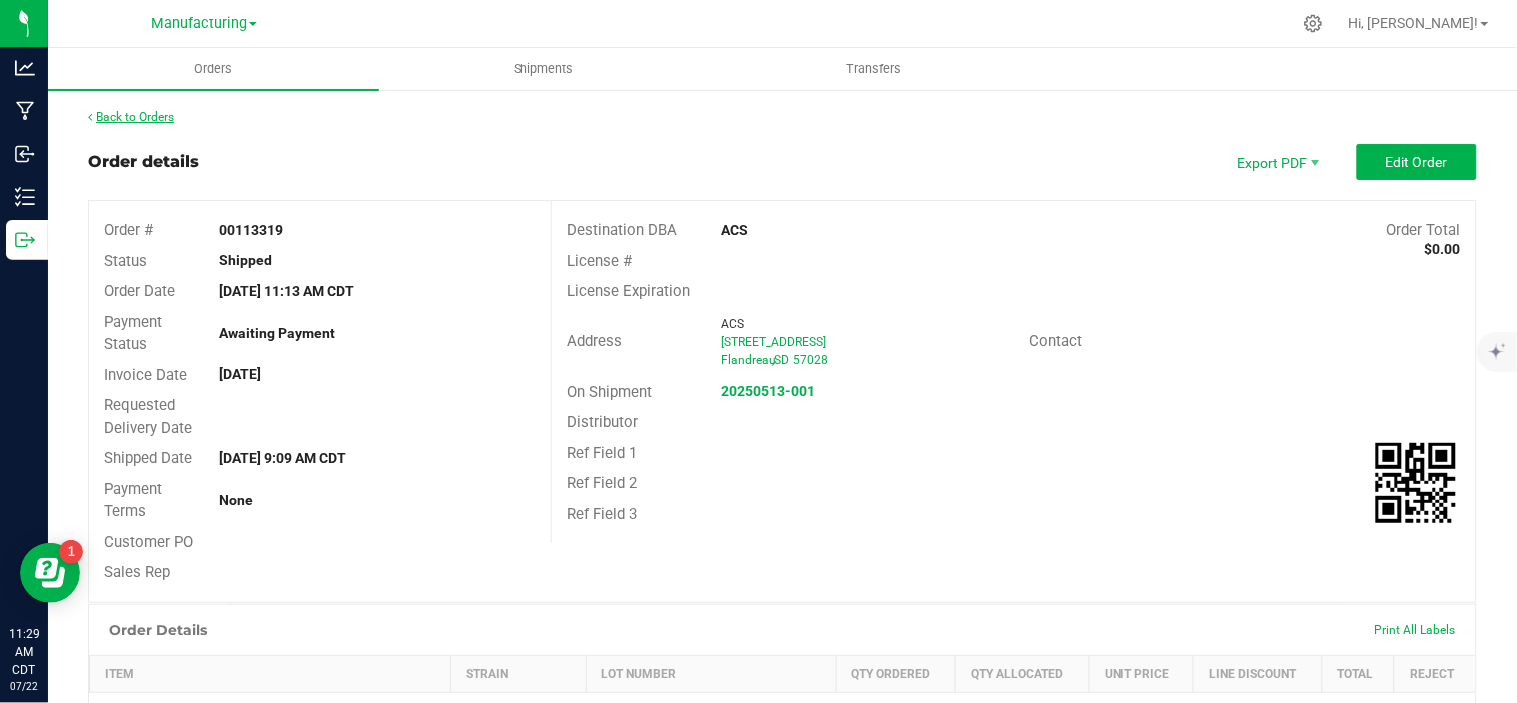 click on "Back to Orders" at bounding box center (131, 117) 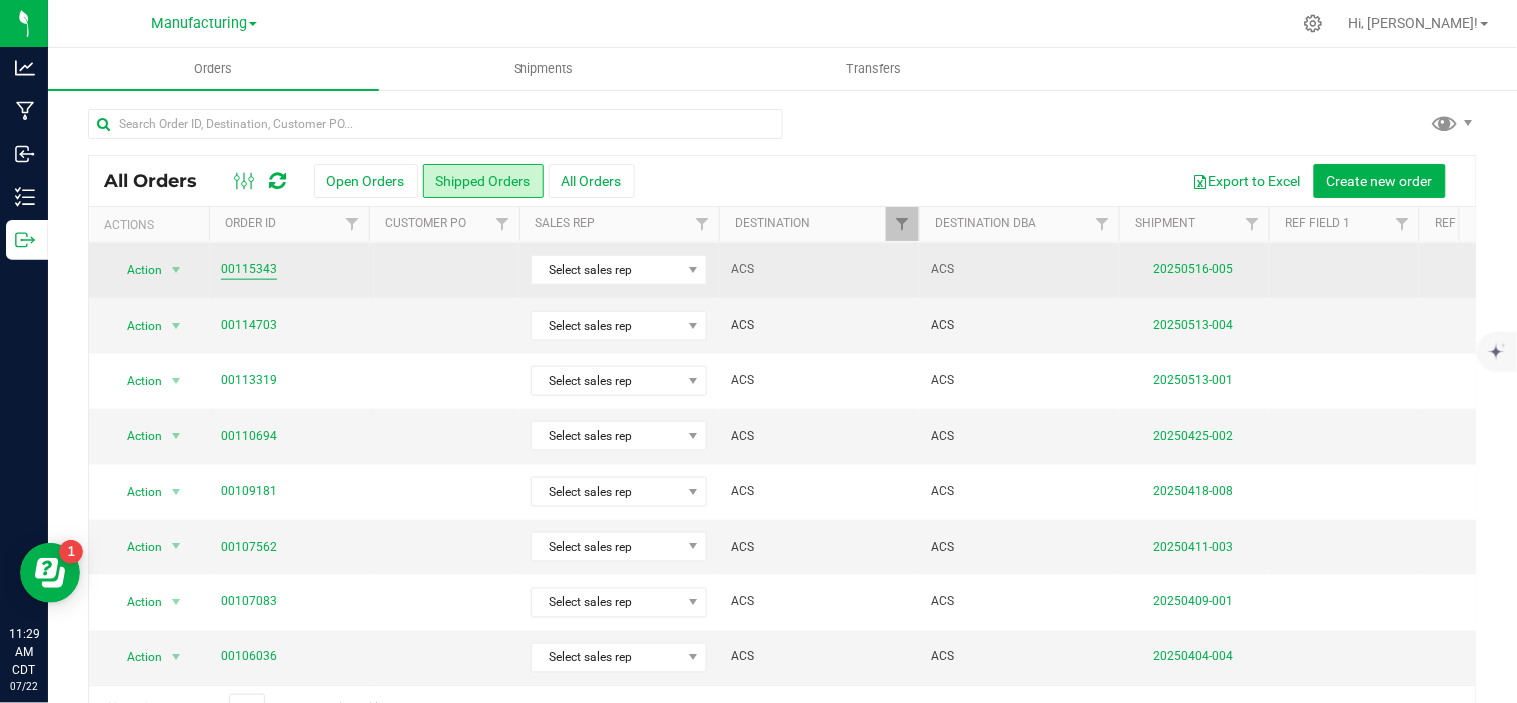 click on "00115343" at bounding box center [249, 269] 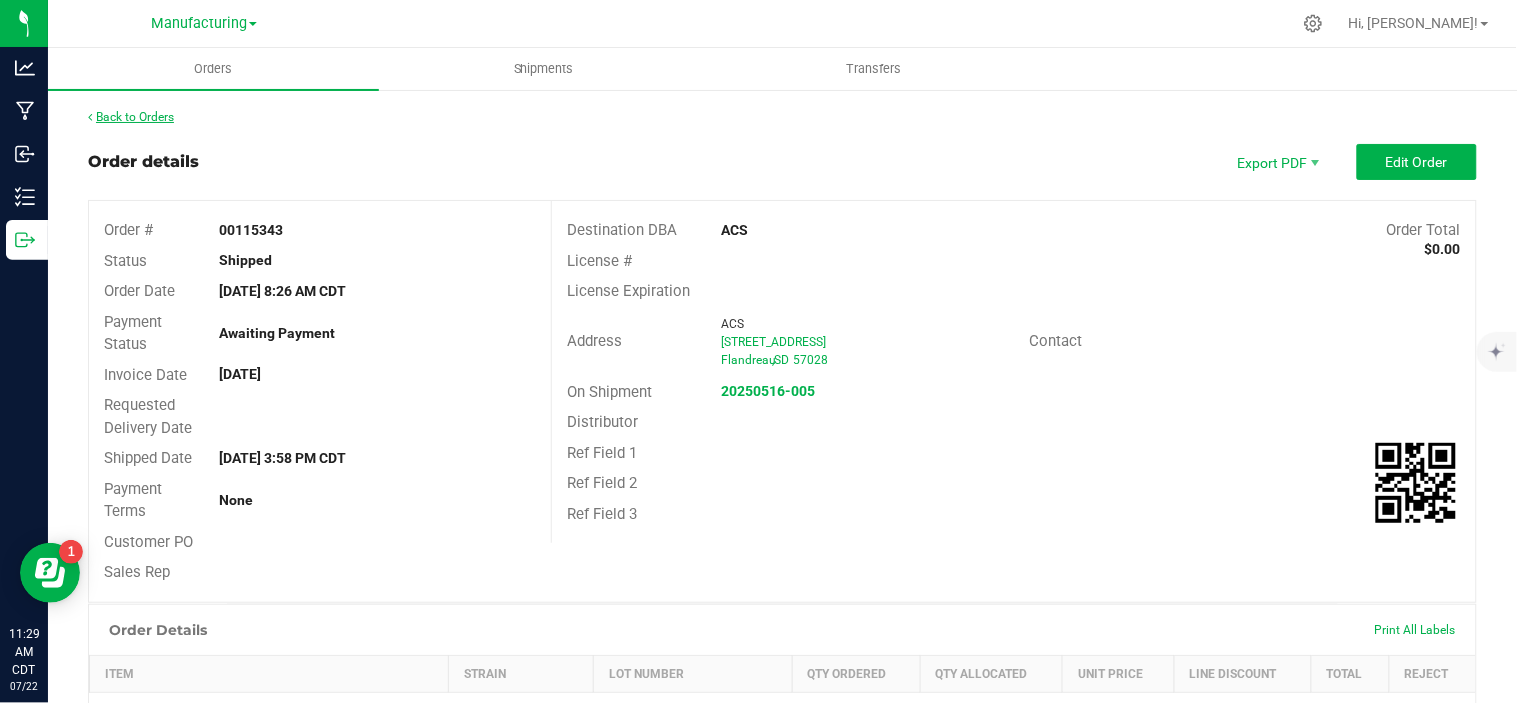 click on "Back to Orders" at bounding box center (131, 117) 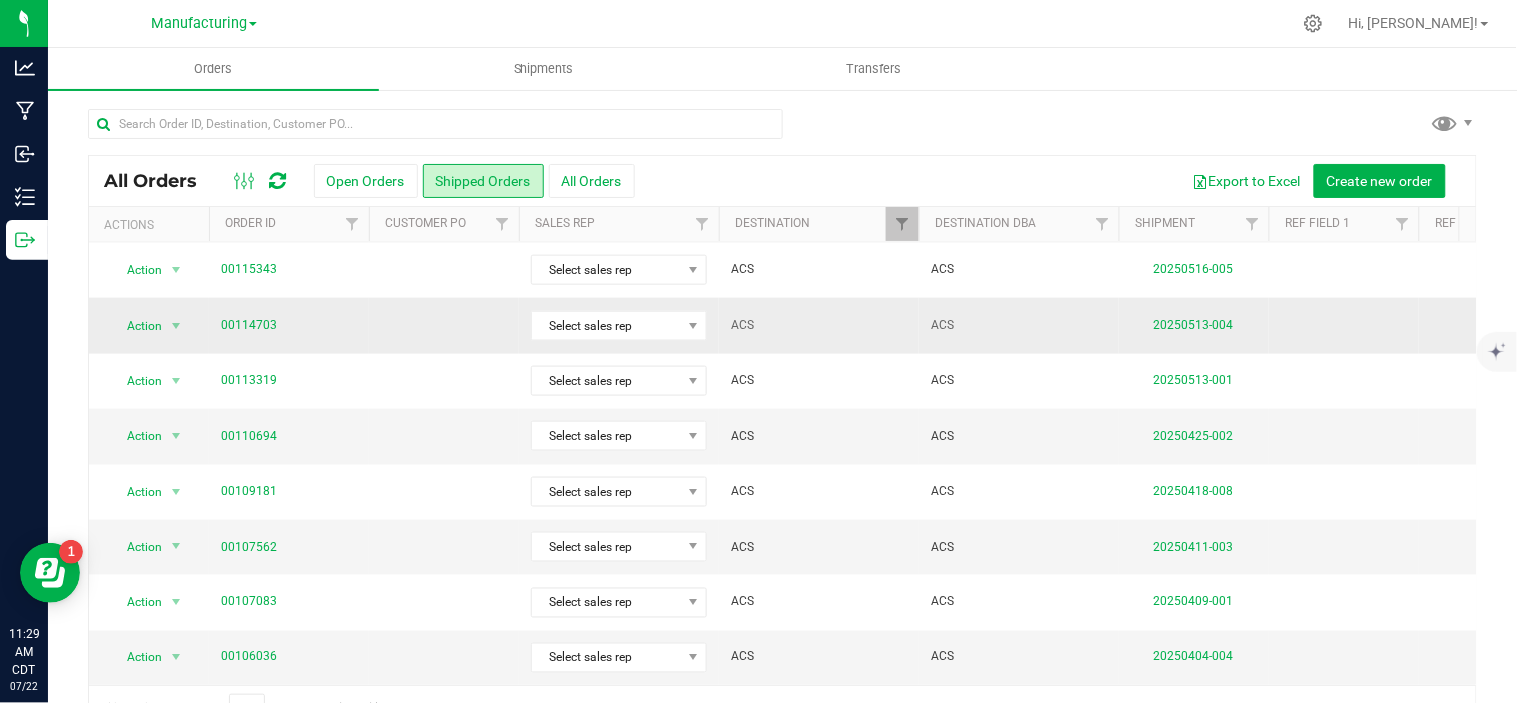 scroll, scrollTop: 555, scrollLeft: 0, axis: vertical 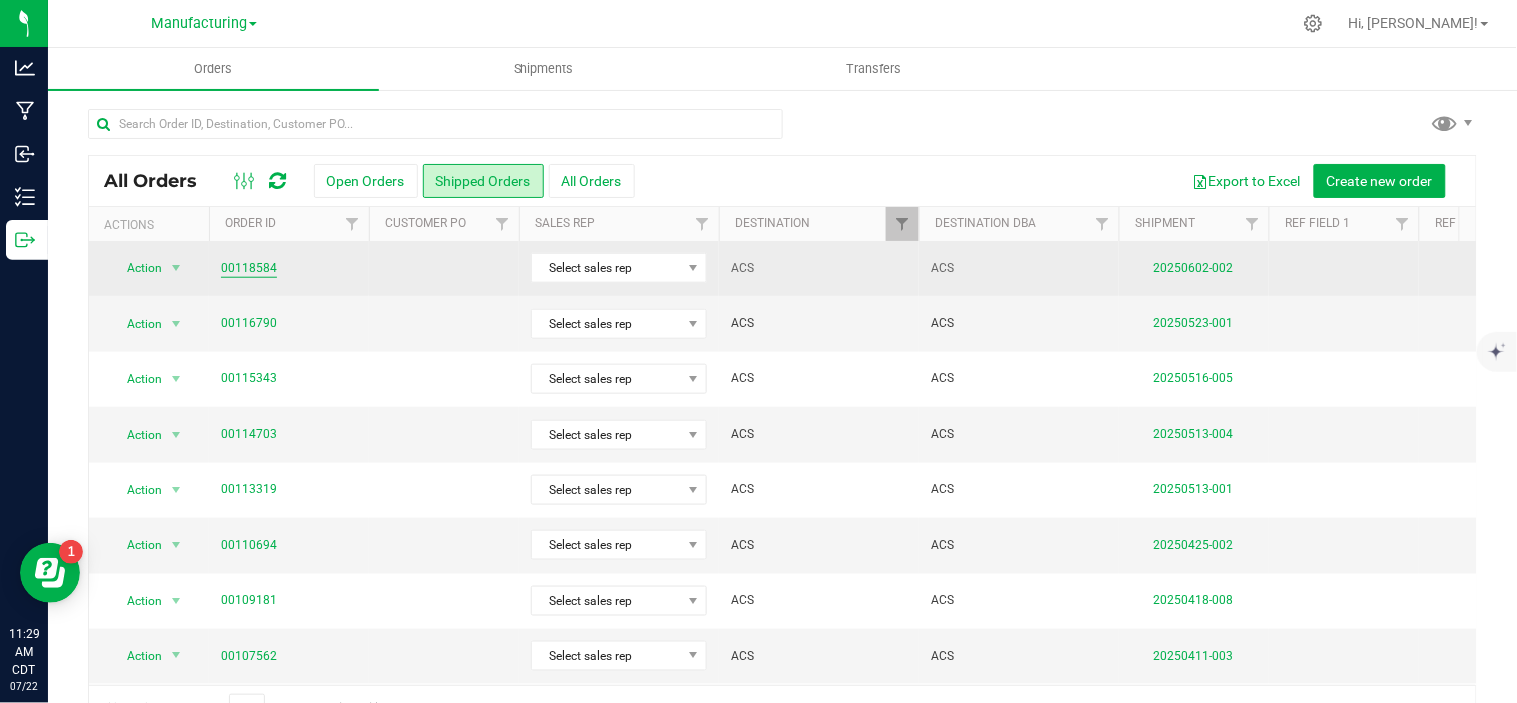click on "00118584" at bounding box center (249, 268) 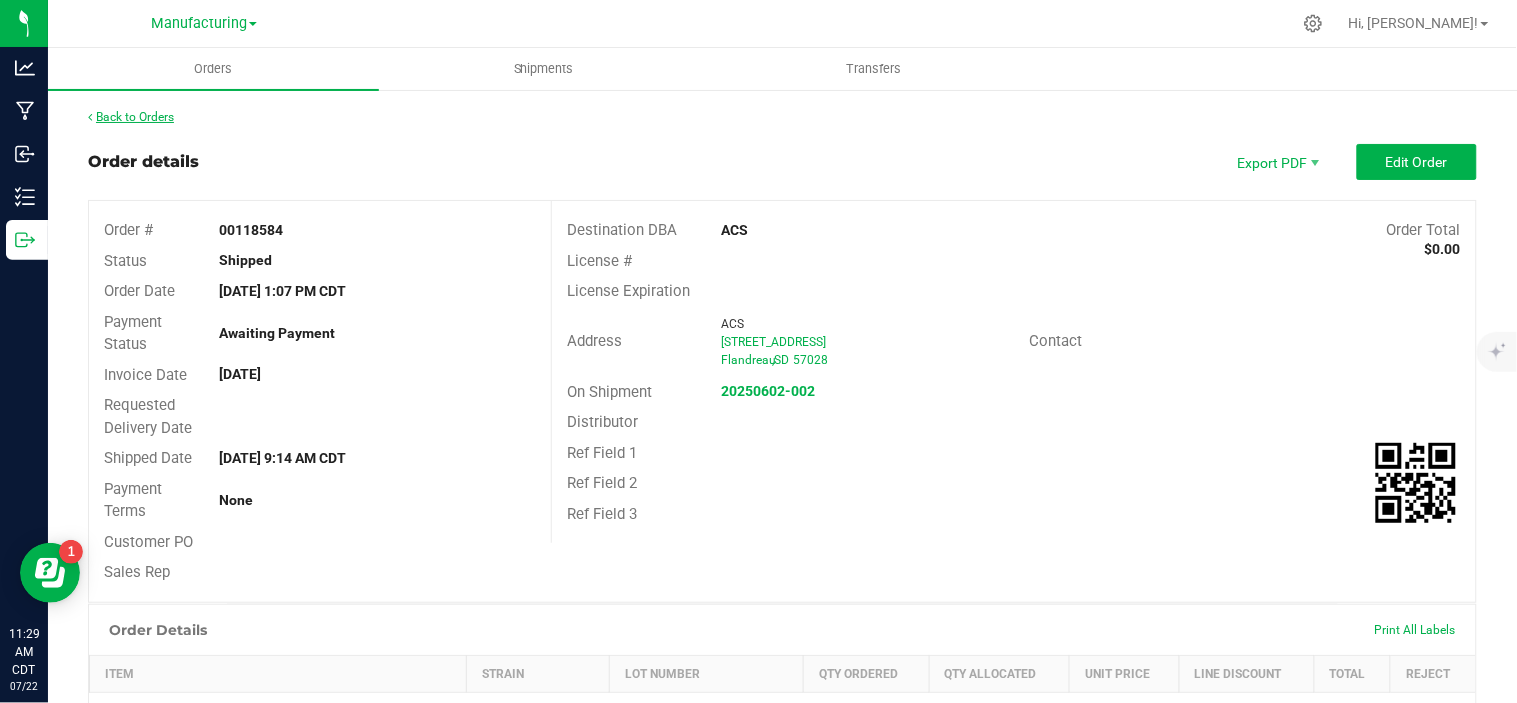 click on "Back to Orders" at bounding box center [131, 117] 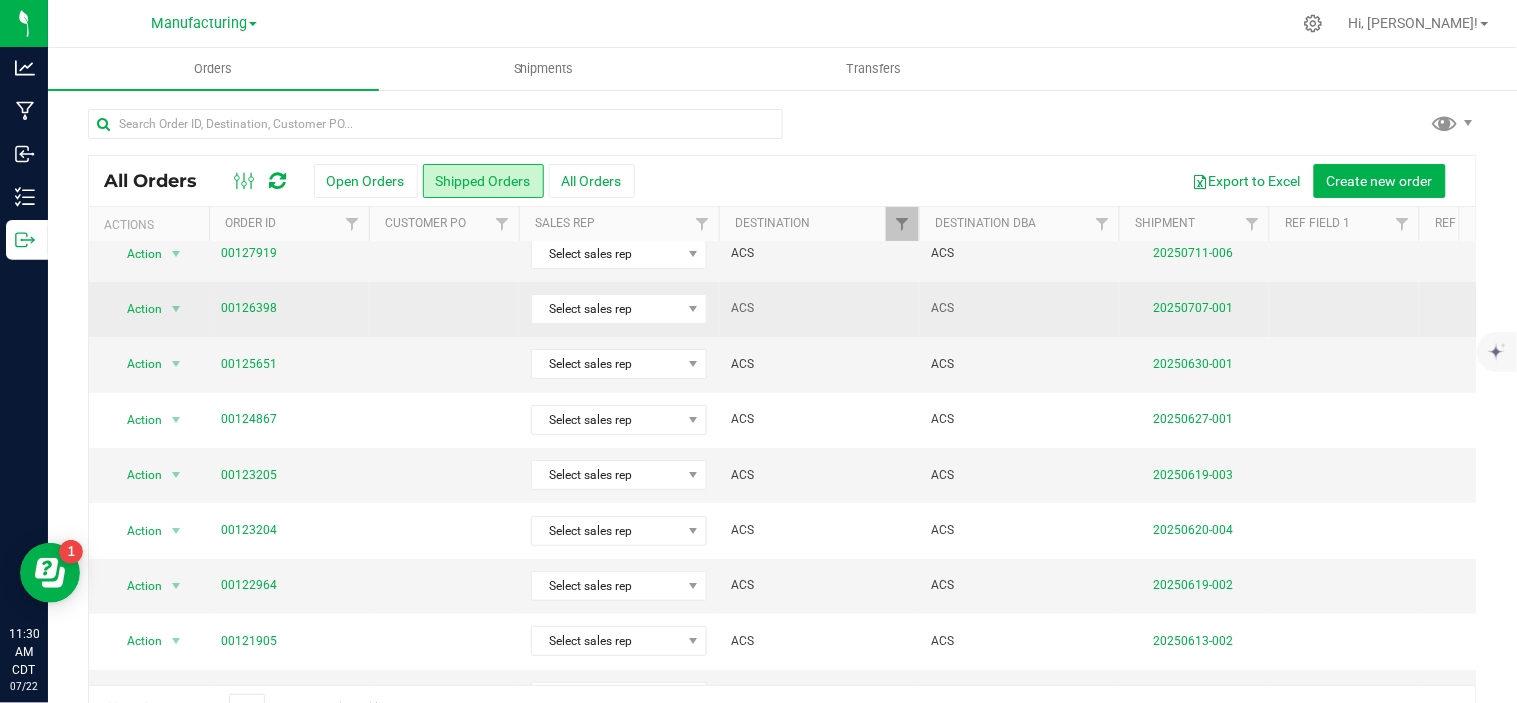 scroll, scrollTop: 111, scrollLeft: 0, axis: vertical 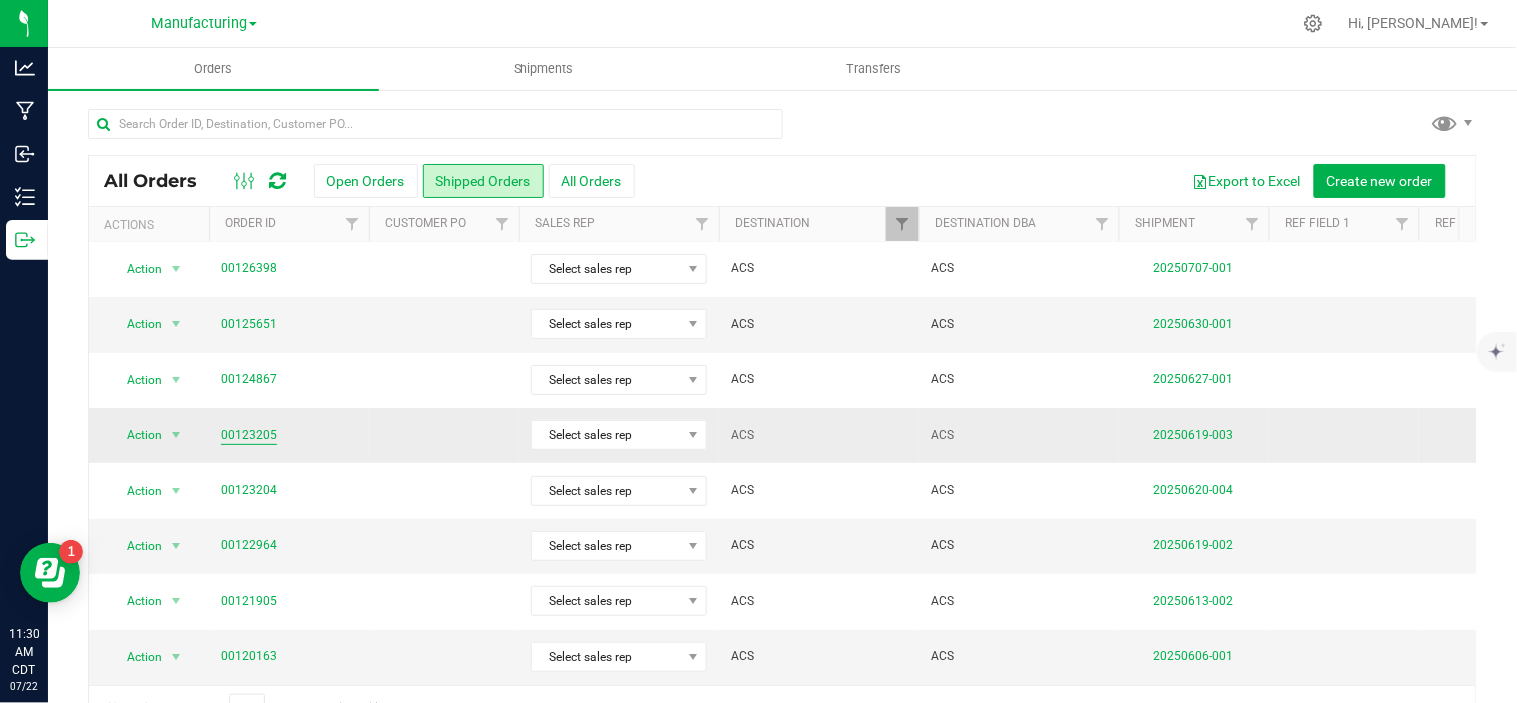 click on "00123205" at bounding box center [249, 435] 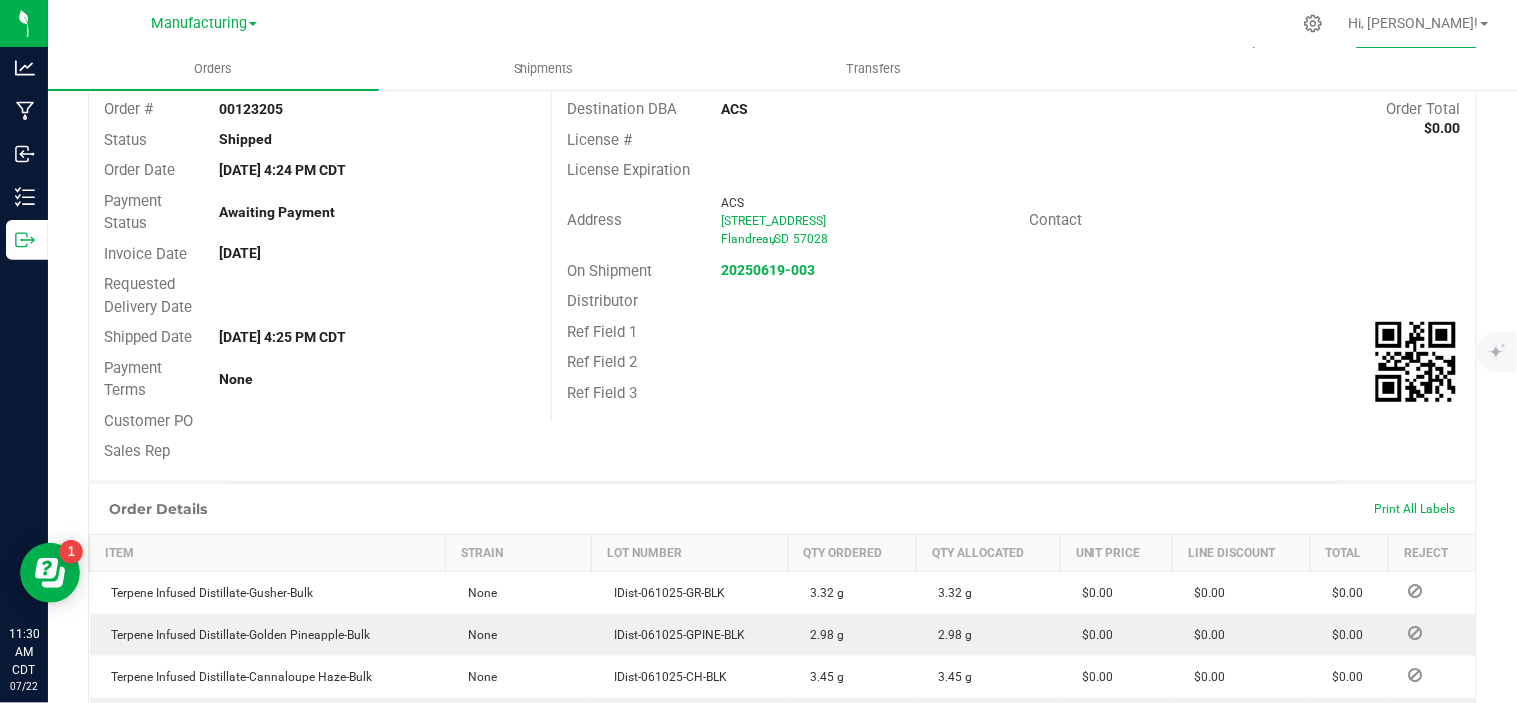 scroll, scrollTop: 0, scrollLeft: 0, axis: both 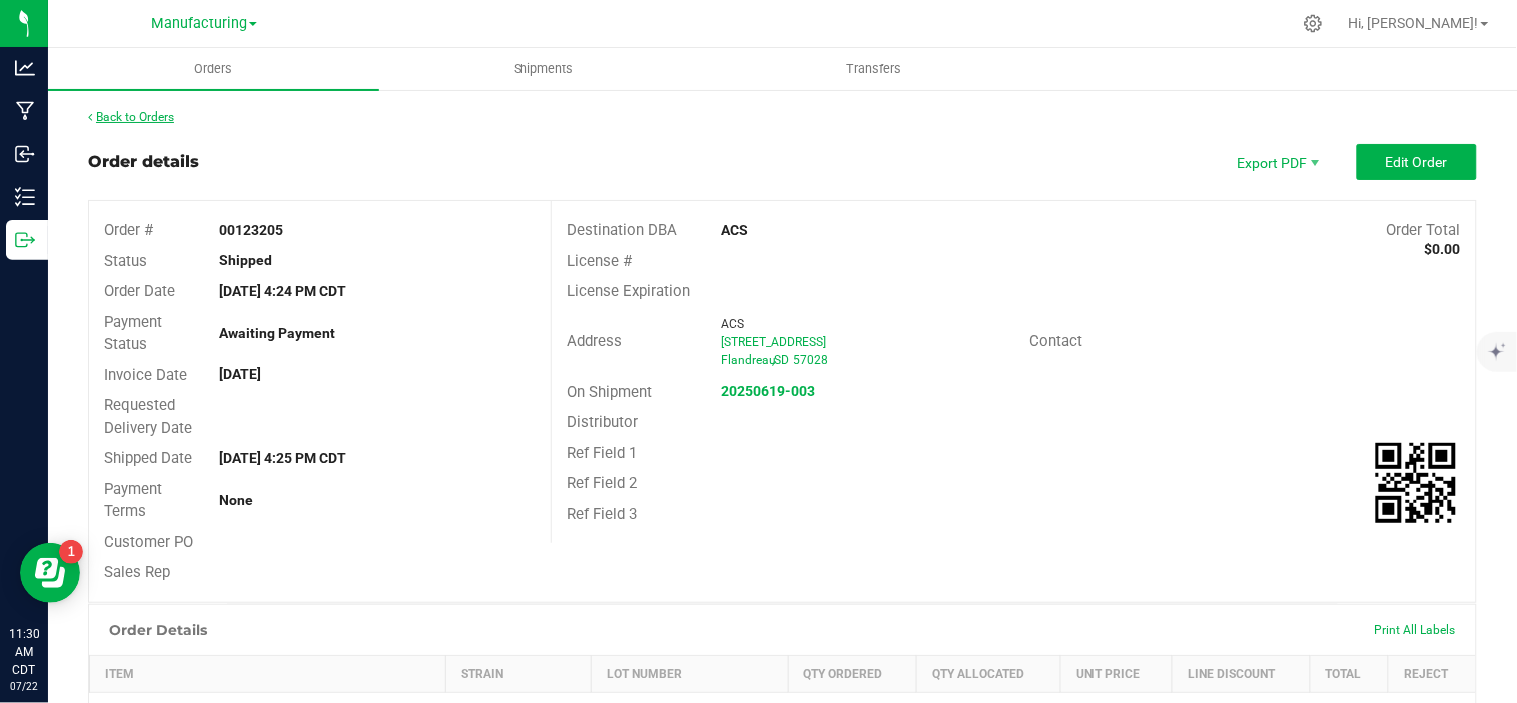 click on "Back to Orders" at bounding box center [131, 117] 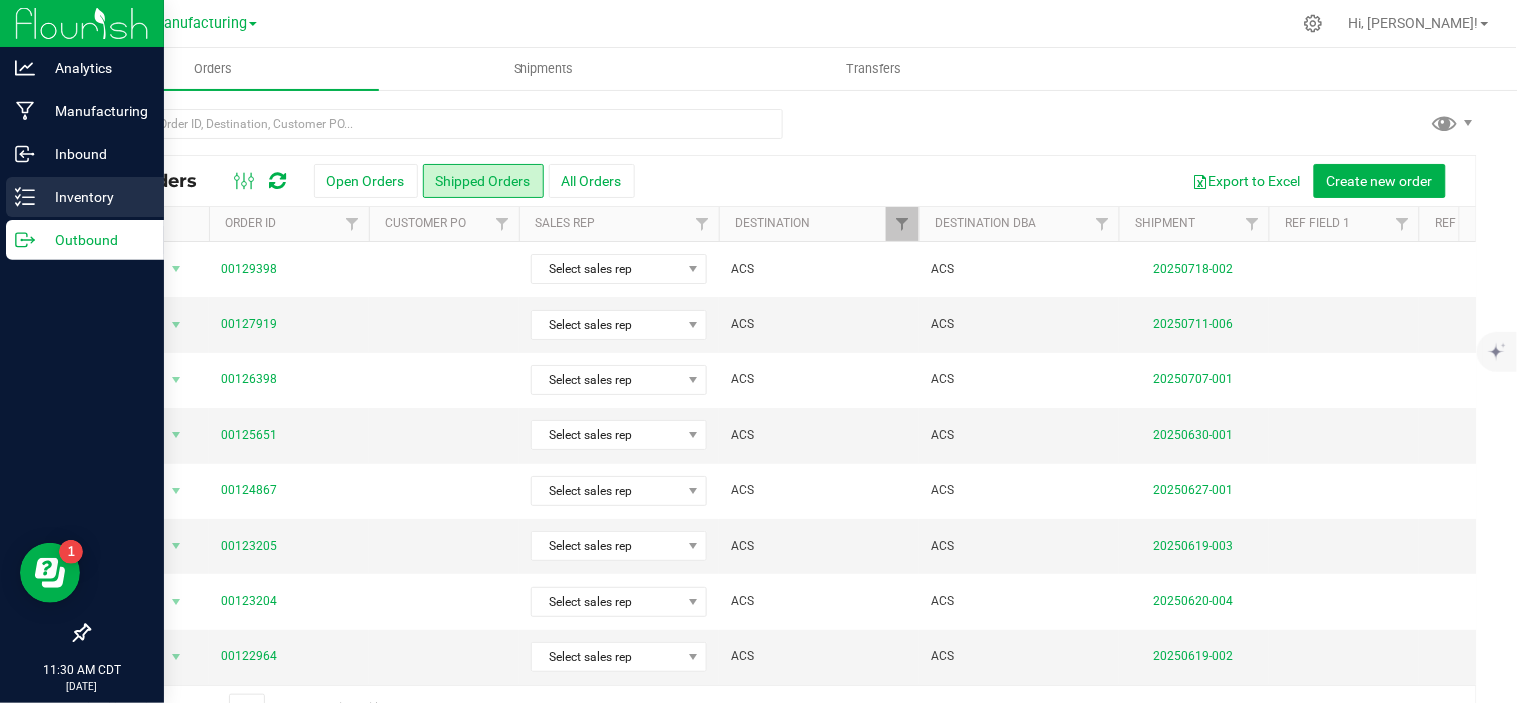 click 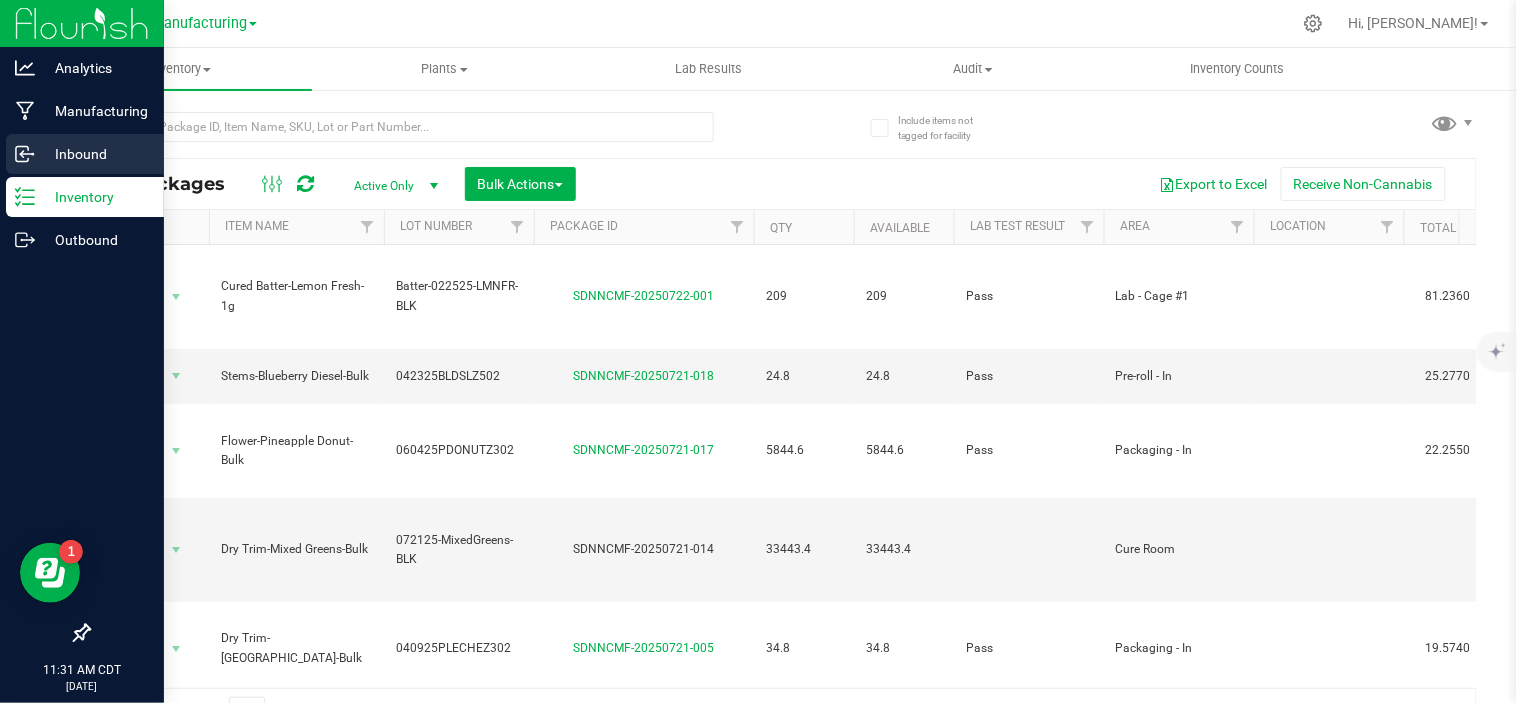 click on "Inbound" at bounding box center (95, 154) 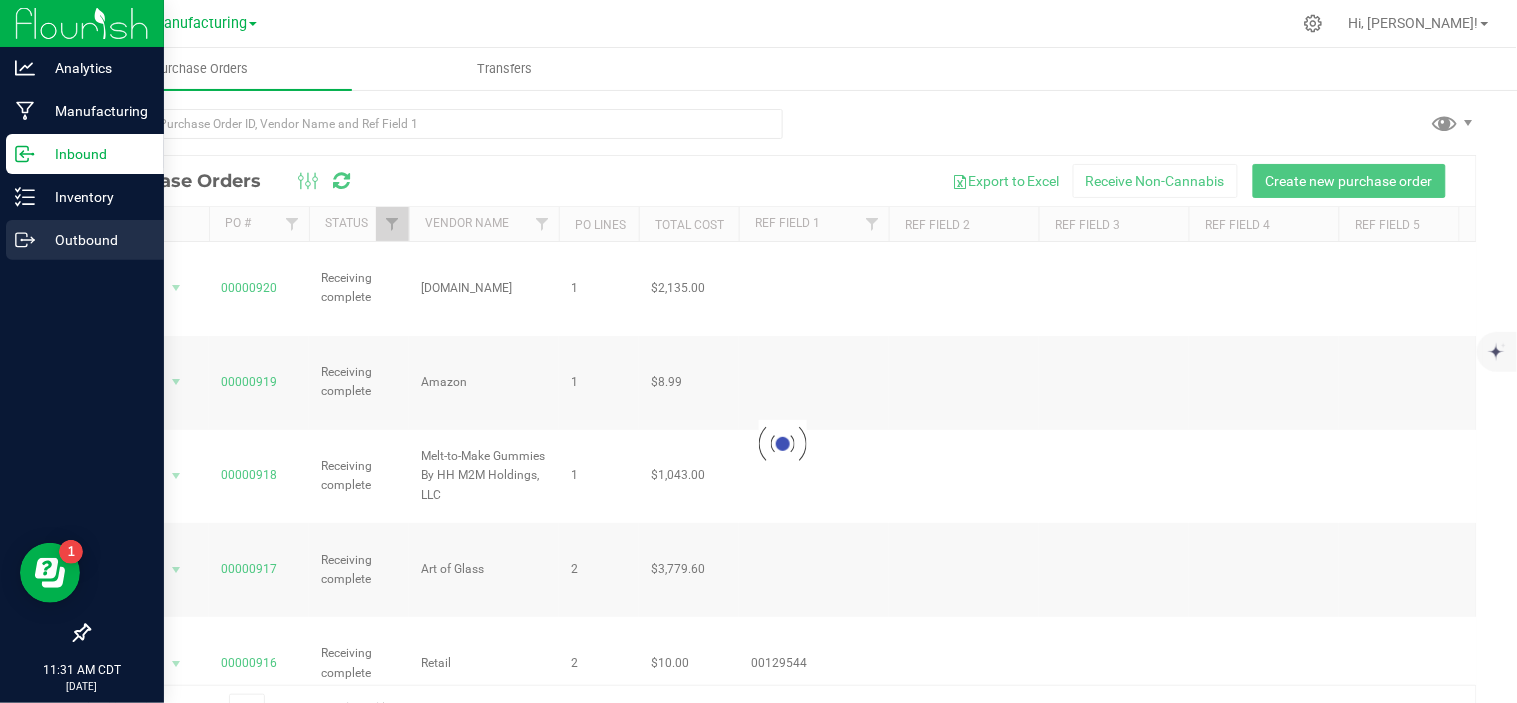 click on "Outbound" at bounding box center [95, 240] 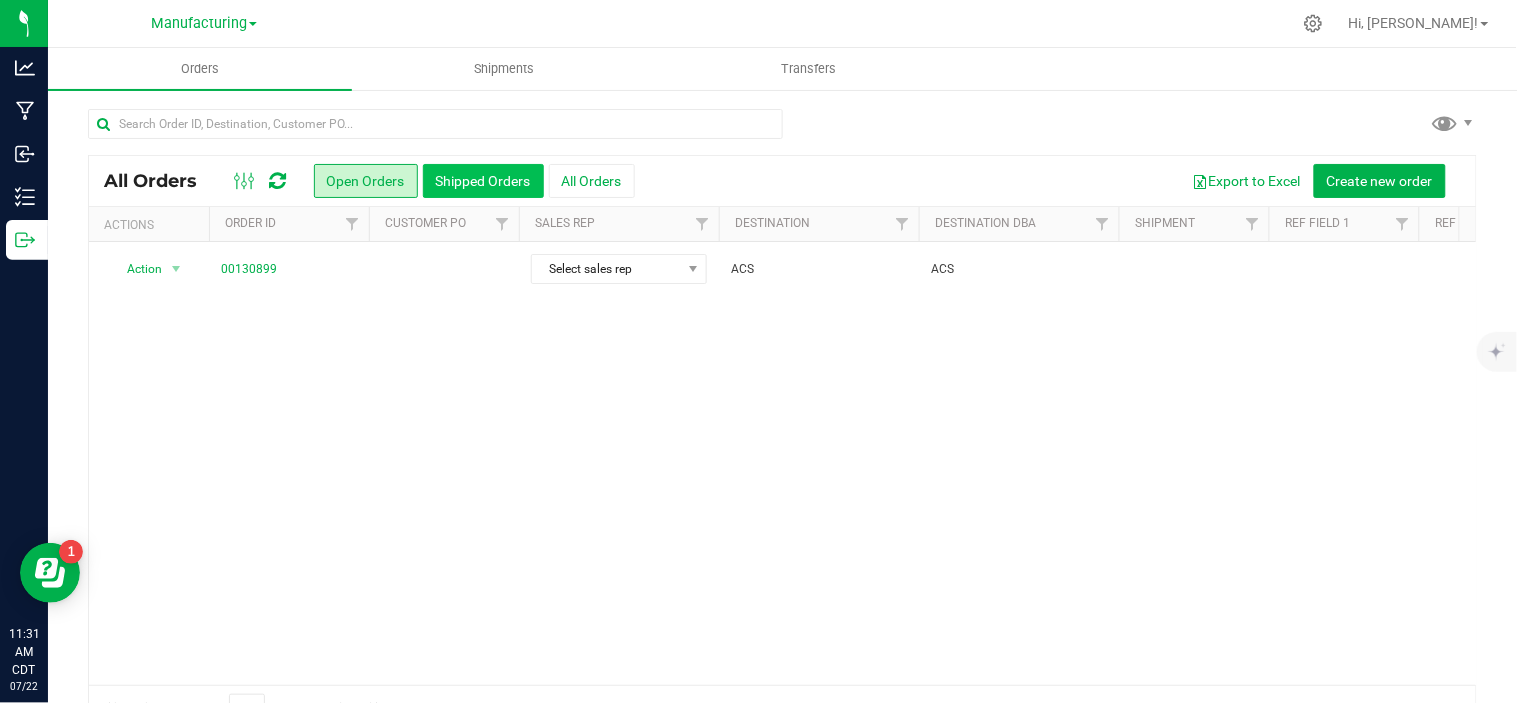 click on "Shipped Orders" at bounding box center (483, 181) 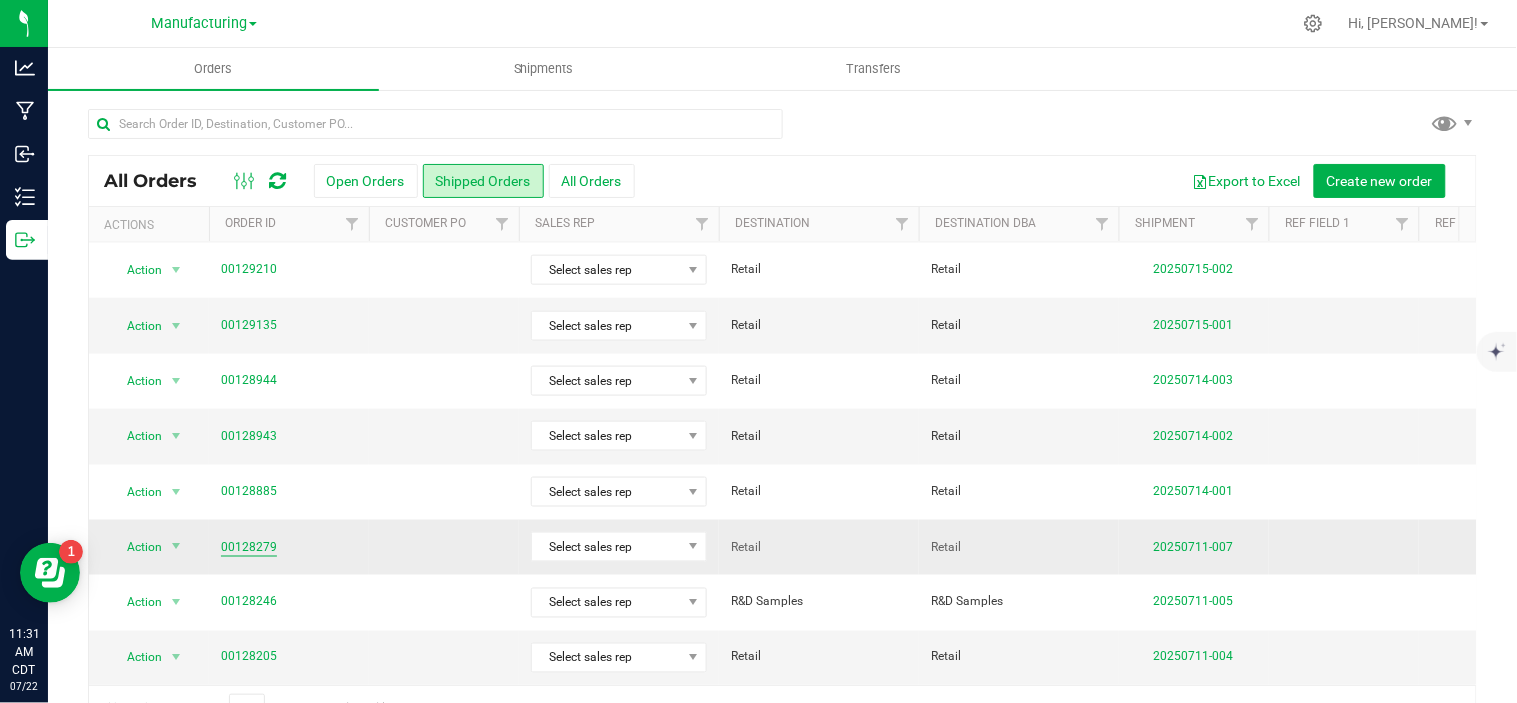 scroll, scrollTop: 682, scrollLeft: 0, axis: vertical 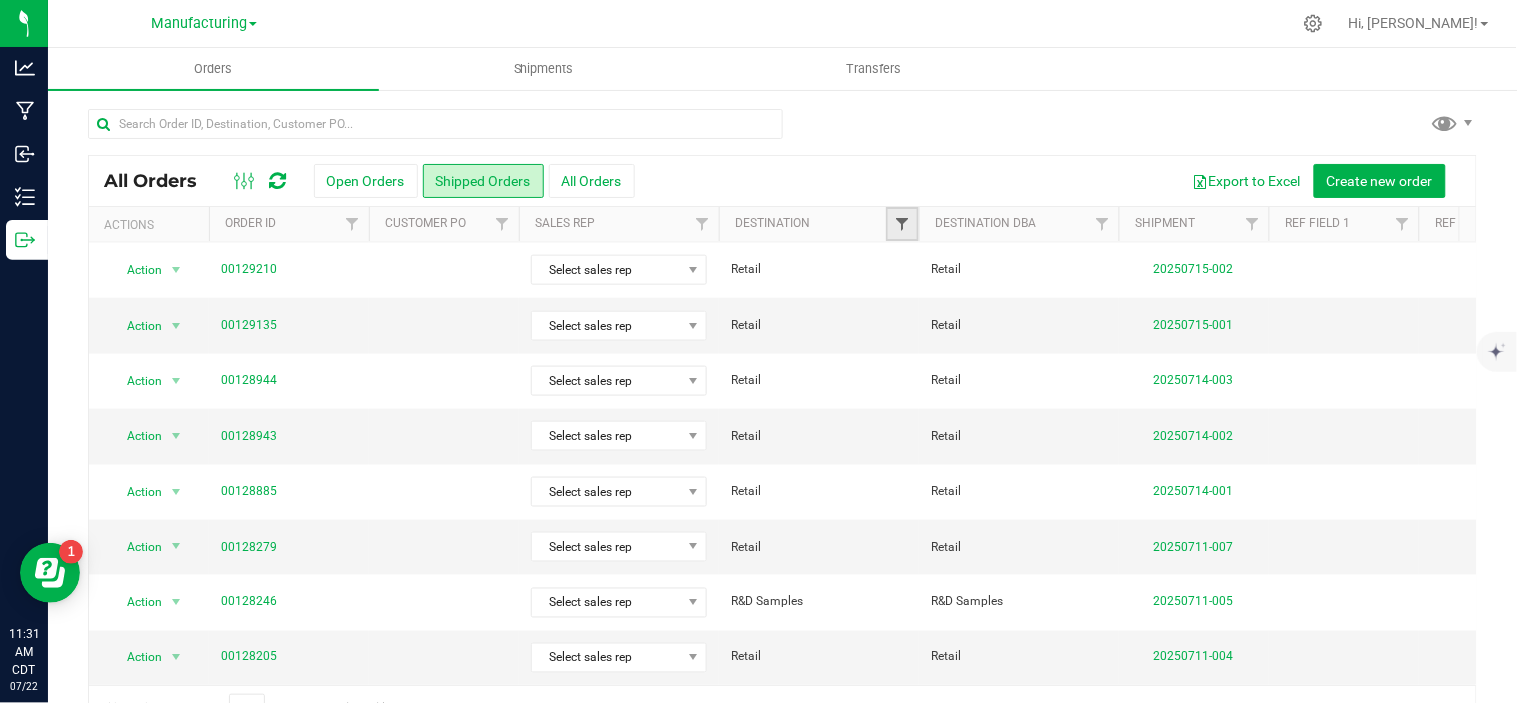 click at bounding box center [902, 224] 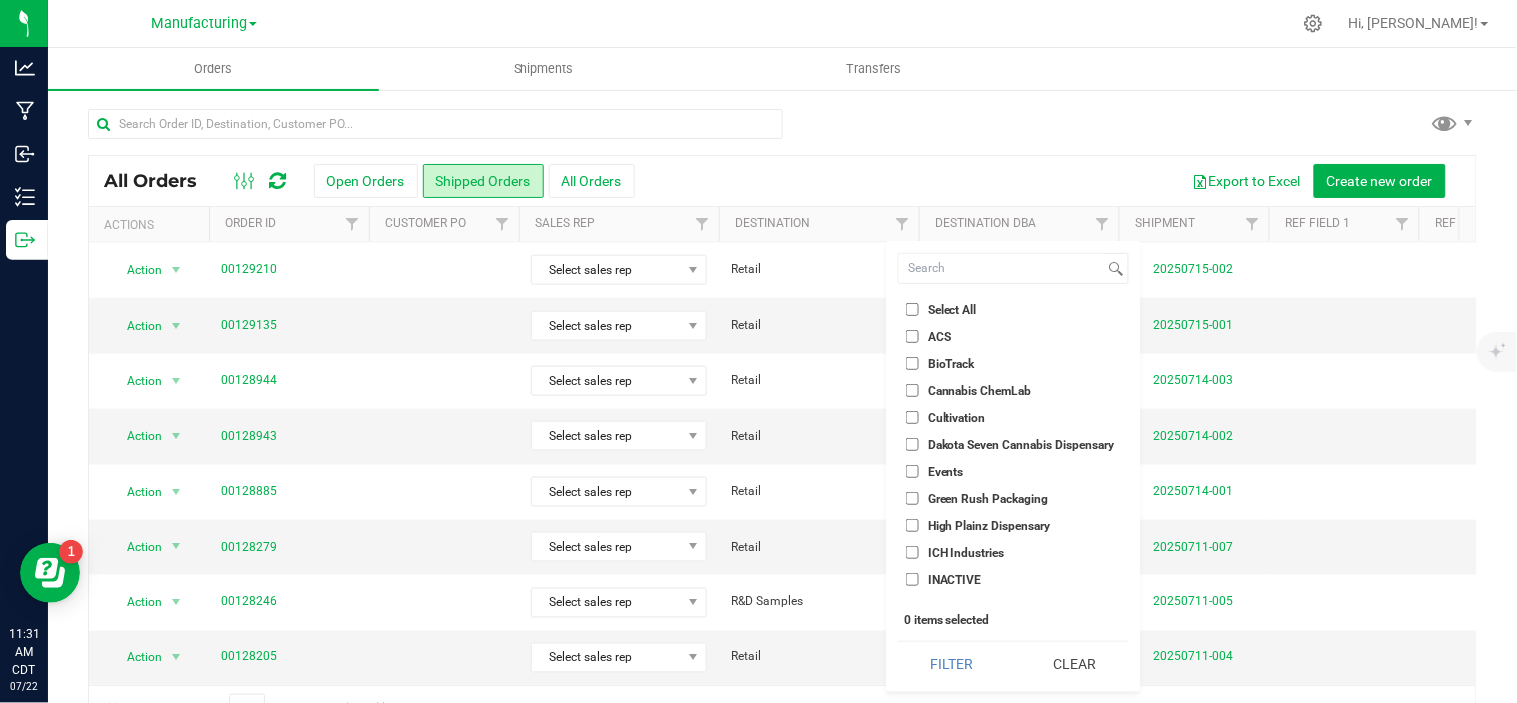 click on "ACS" at bounding box center (912, 336) 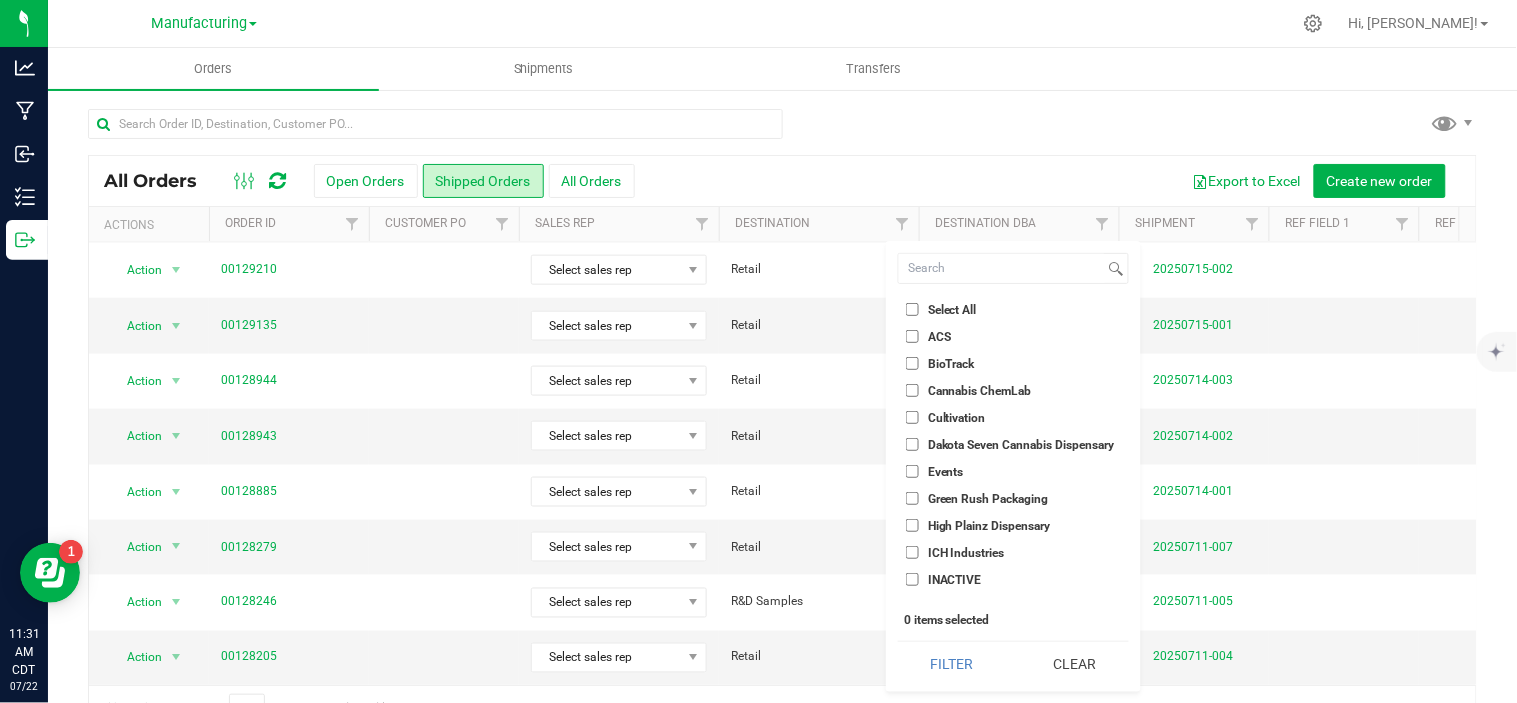 checkbox on "true" 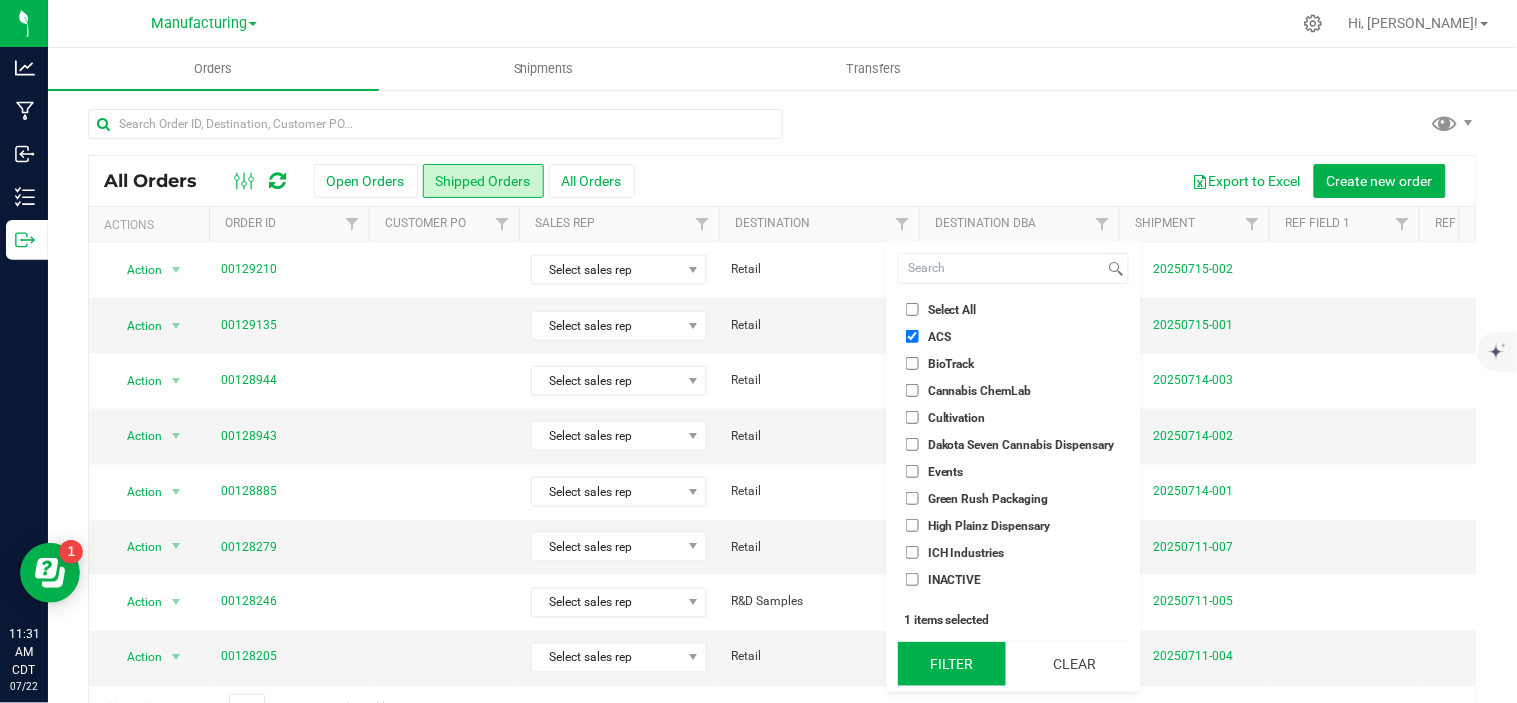 click on "Filter" at bounding box center (952, 664) 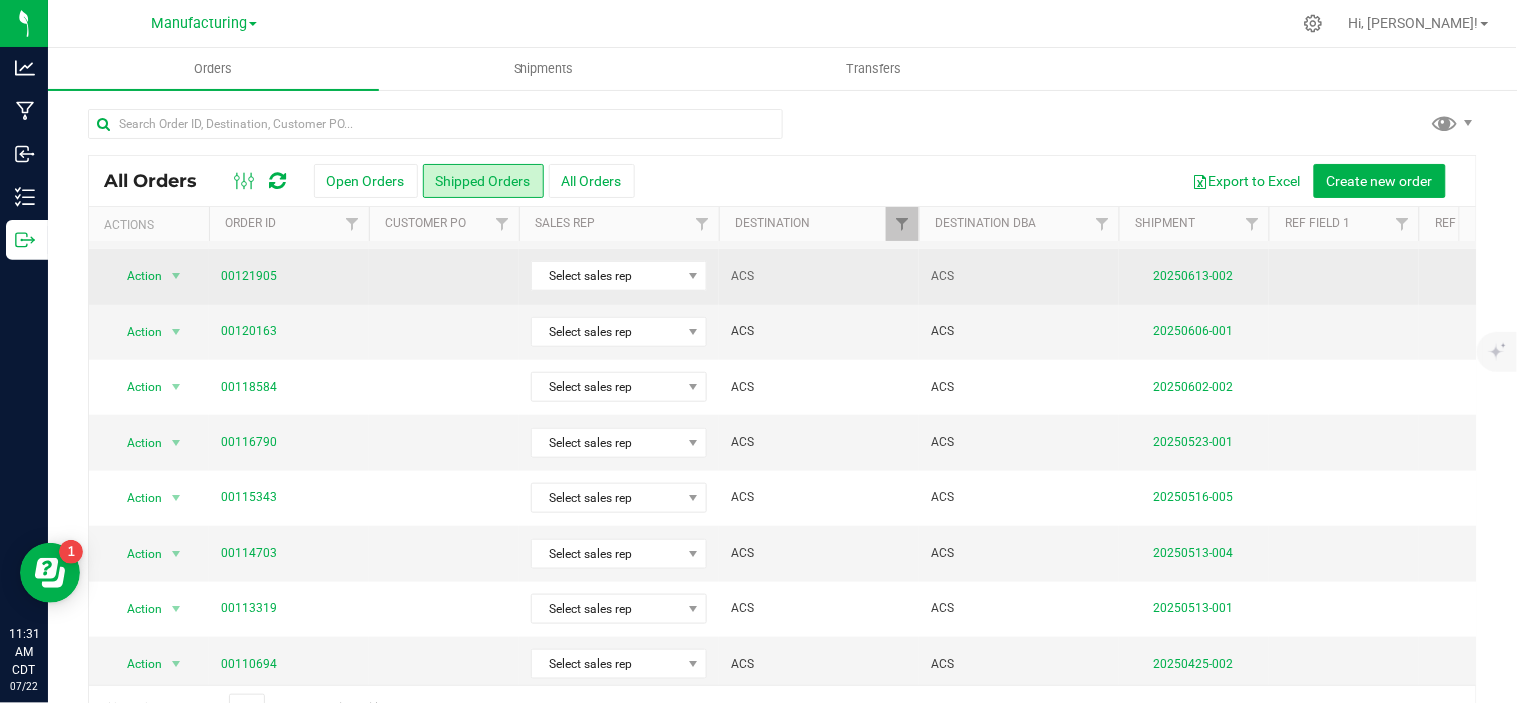 scroll, scrollTop: 444, scrollLeft: 0, axis: vertical 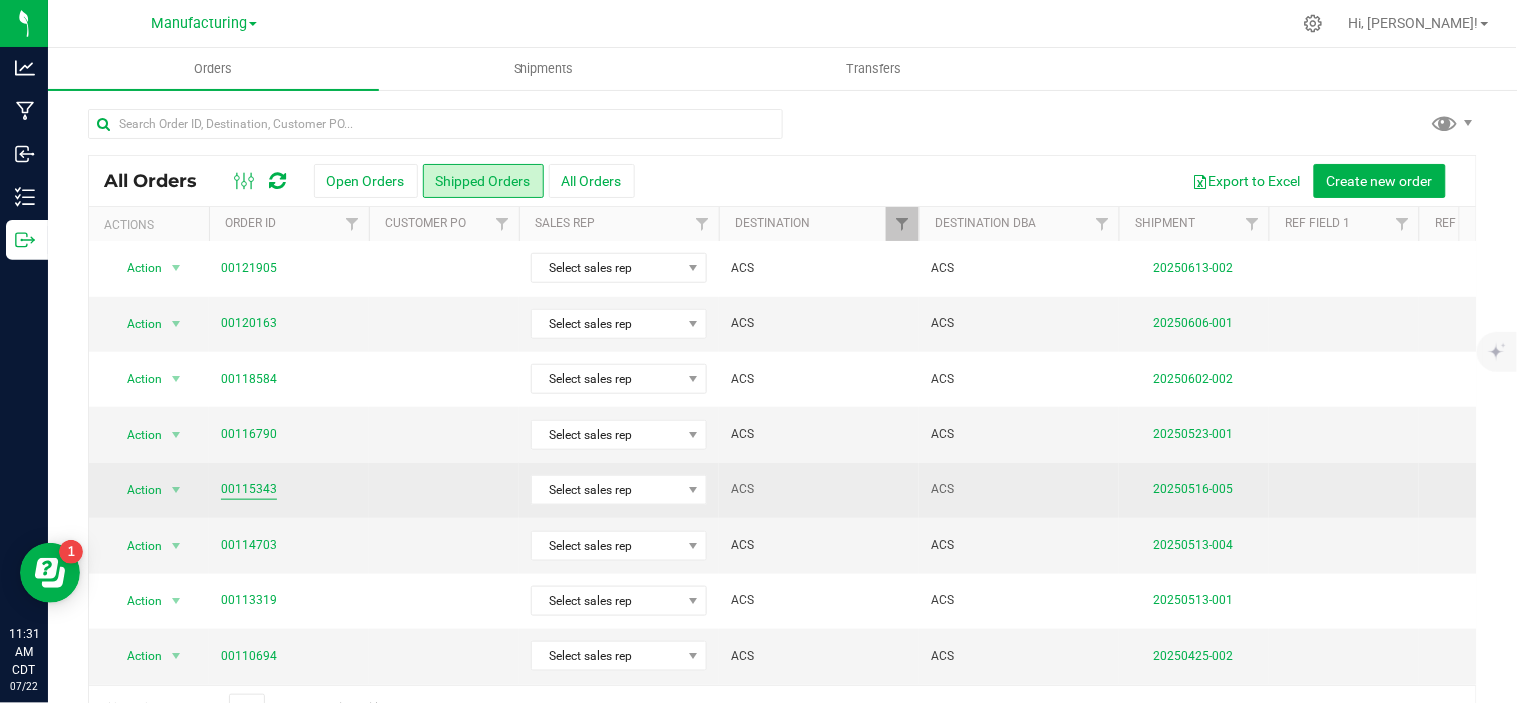 click on "00115343" at bounding box center (249, 489) 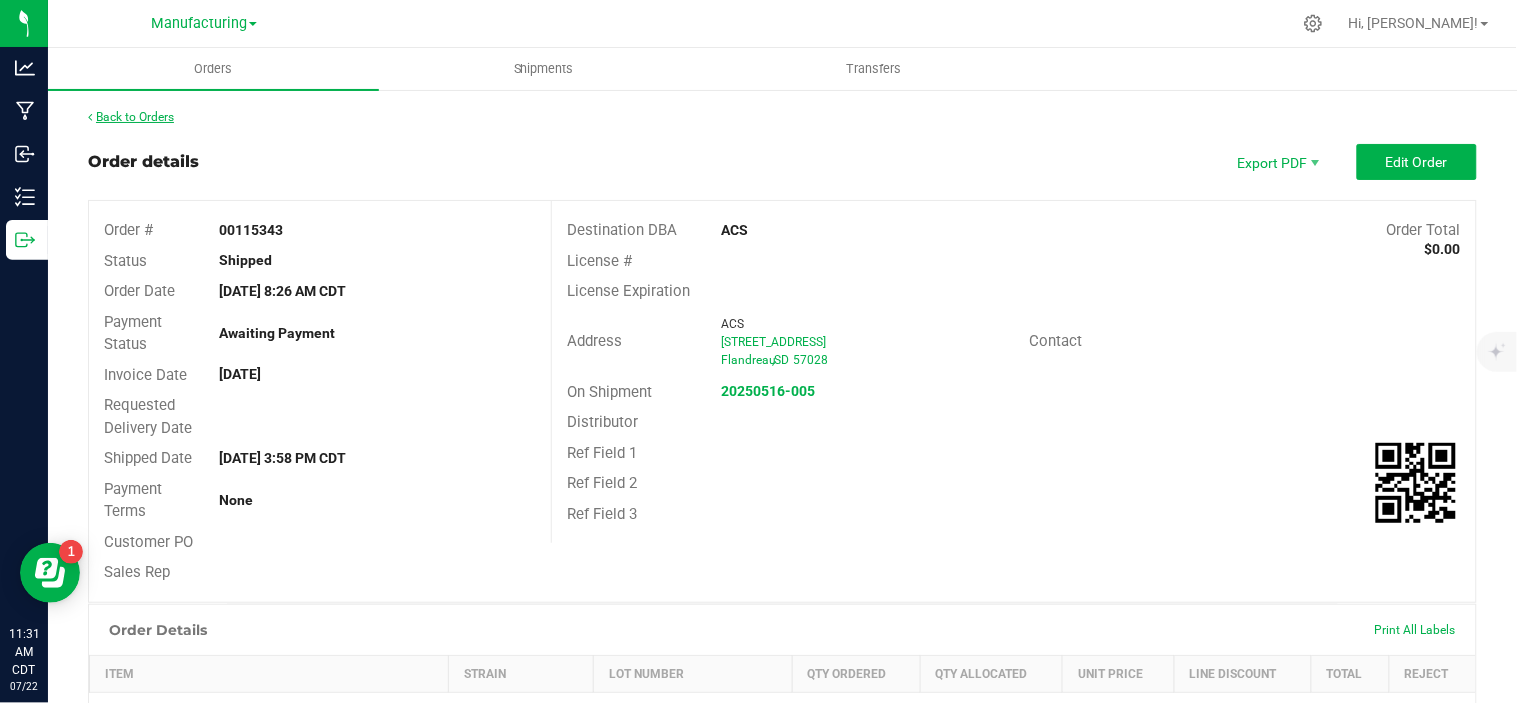 click on "Back to Orders" at bounding box center [131, 117] 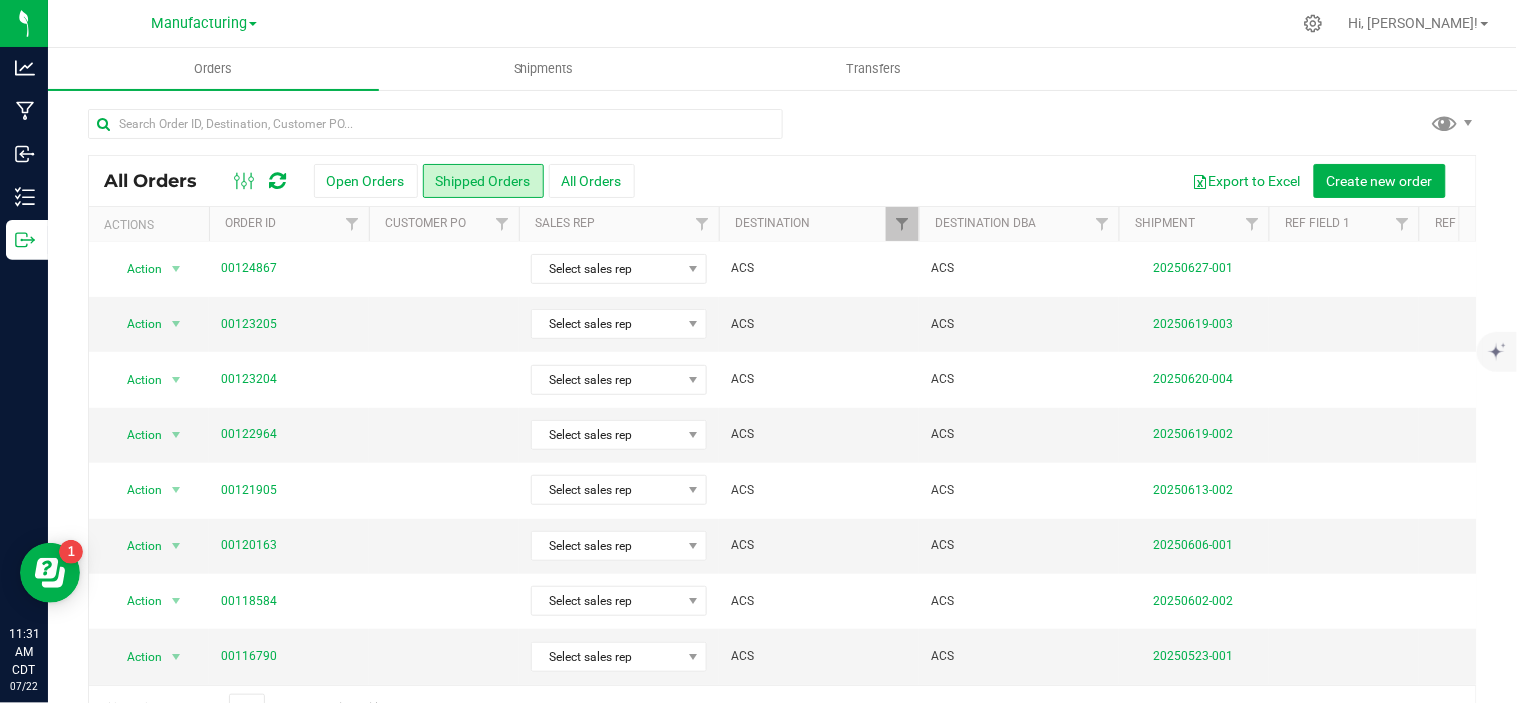 scroll, scrollTop: 333, scrollLeft: 0, axis: vertical 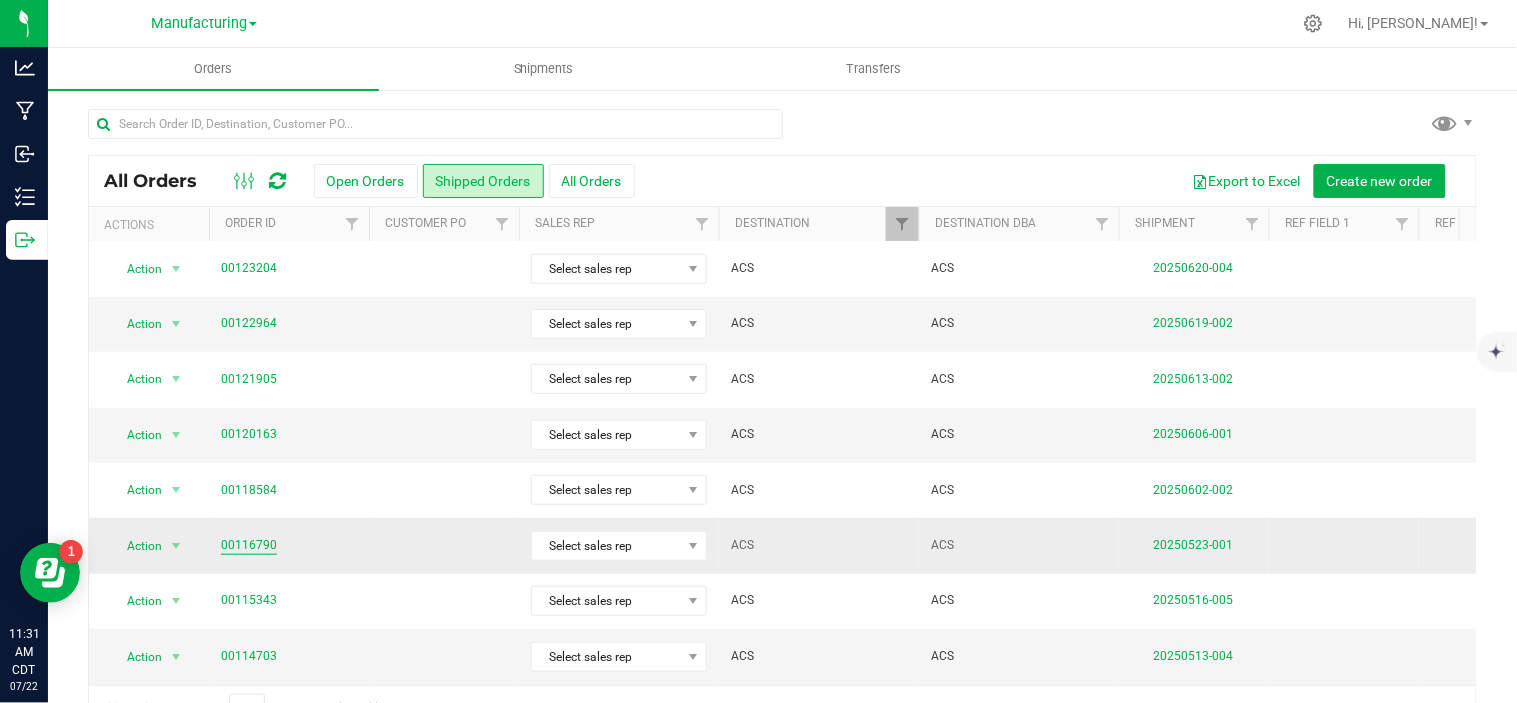 click on "00116790" at bounding box center (249, 545) 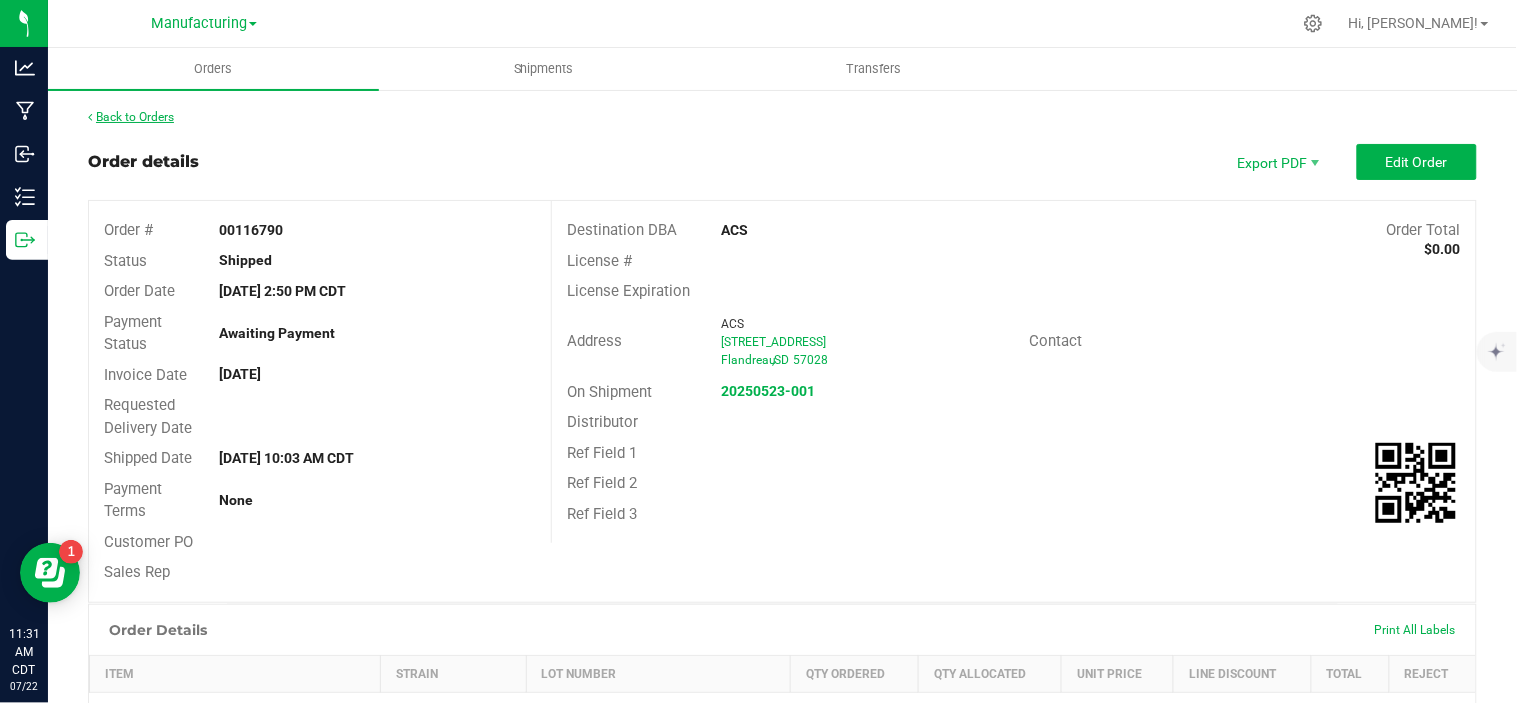 click on "Back to Orders" at bounding box center [131, 117] 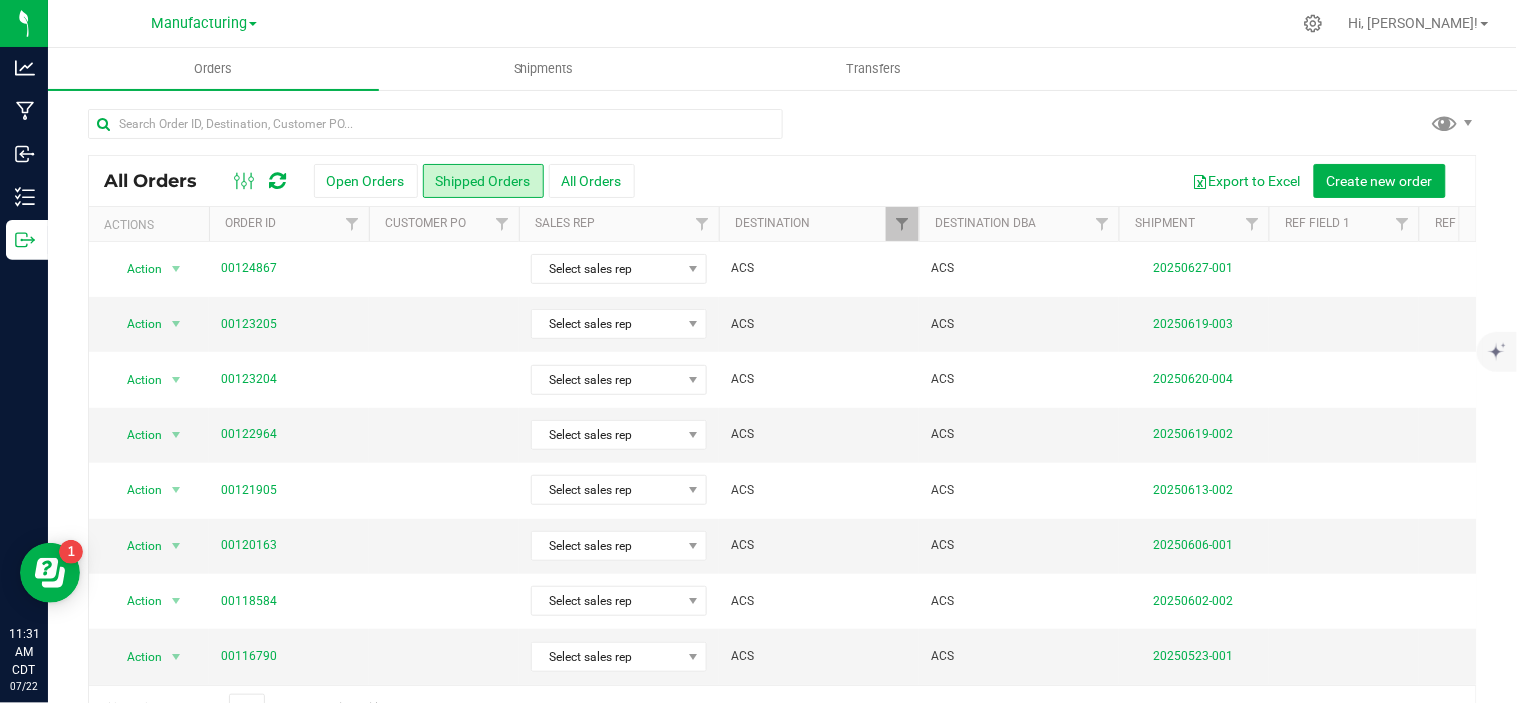 scroll, scrollTop: 333, scrollLeft: 0, axis: vertical 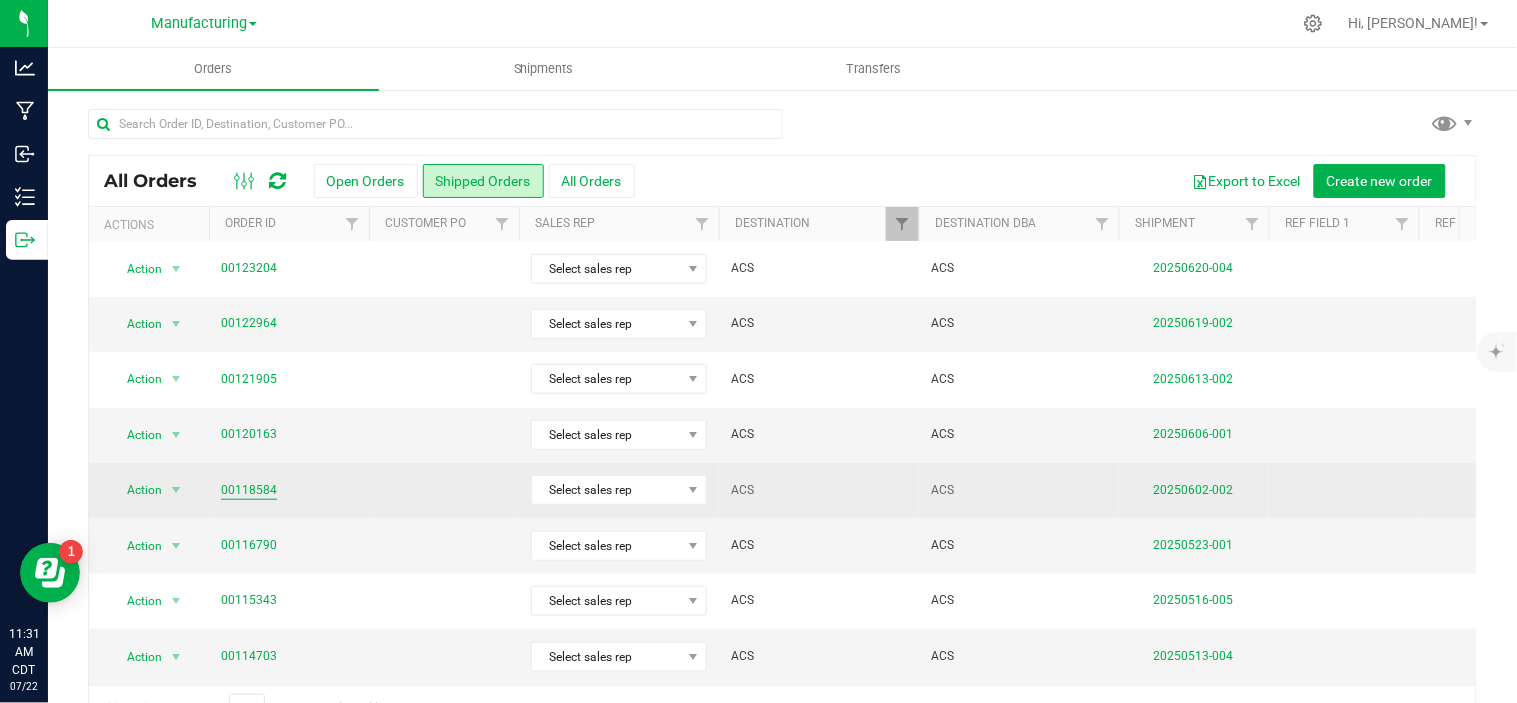 click on "00118584" at bounding box center [249, 490] 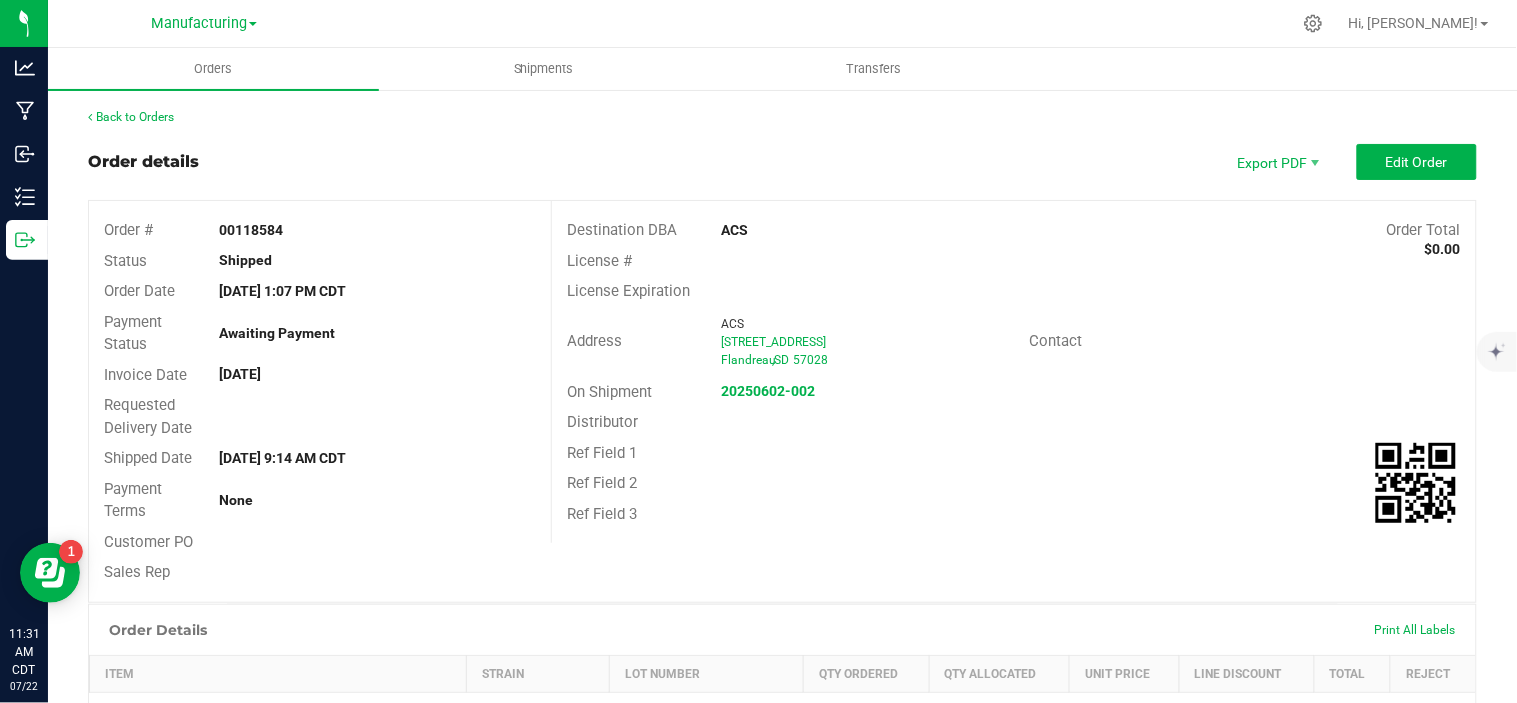 click on "Back to Orders
Order details   Export PDF   Edit Order   Order #   00118584   Status   Shipped   Order Date   [DATE] 1:07 PM CDT   Payment Status   Awaiting Payment   Invoice Date   [DATE]   Requested Delivery Date      Shipped Date   [DATE] 9:14 AM CDT   Payment Terms   None   Customer PO      Sales Rep       Destination DBA   ACS   Order Total   $0.00   License #      License Expiration   Address  ACS [STREET_ADDRESS]  Contact   On Shipment   20250602-002   Distributor      Ref Field 1      Ref Field 2      Ref Field 3
Order Details Print All Labels Item Strain  Lot Number  Qty Ordered Qty Allocated Unit Price Line Discount Total Reject  Sugar Free Sucker-[PERSON_NAME] Colada-Bulk-Sativa   None   SSFSUCKERPINA052725   2 ea   2 ea   $0.00   $0.00   $0.00   Gummies-Tangerine-Bulk-Hybrid   None   19 ea" at bounding box center [782, 607] 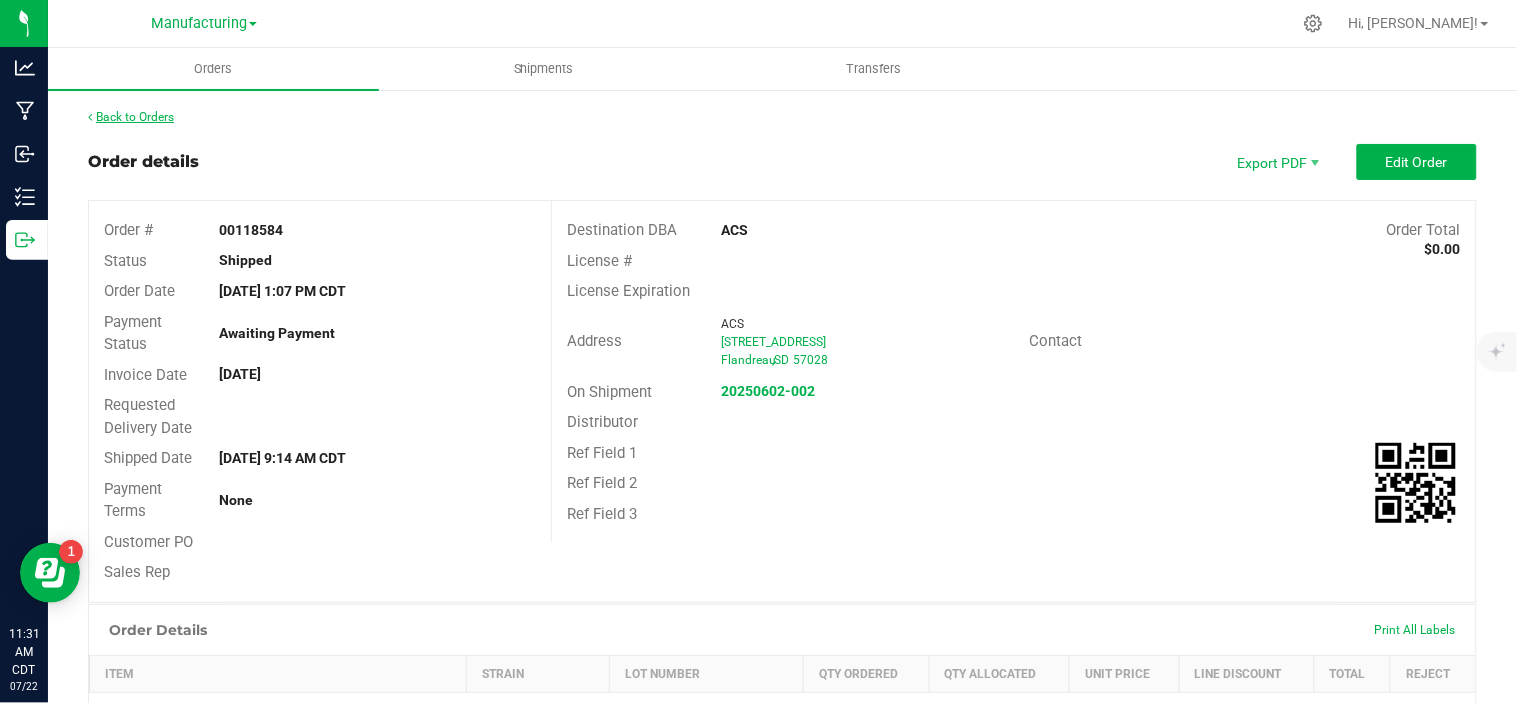 click on "Back to Orders" at bounding box center (131, 117) 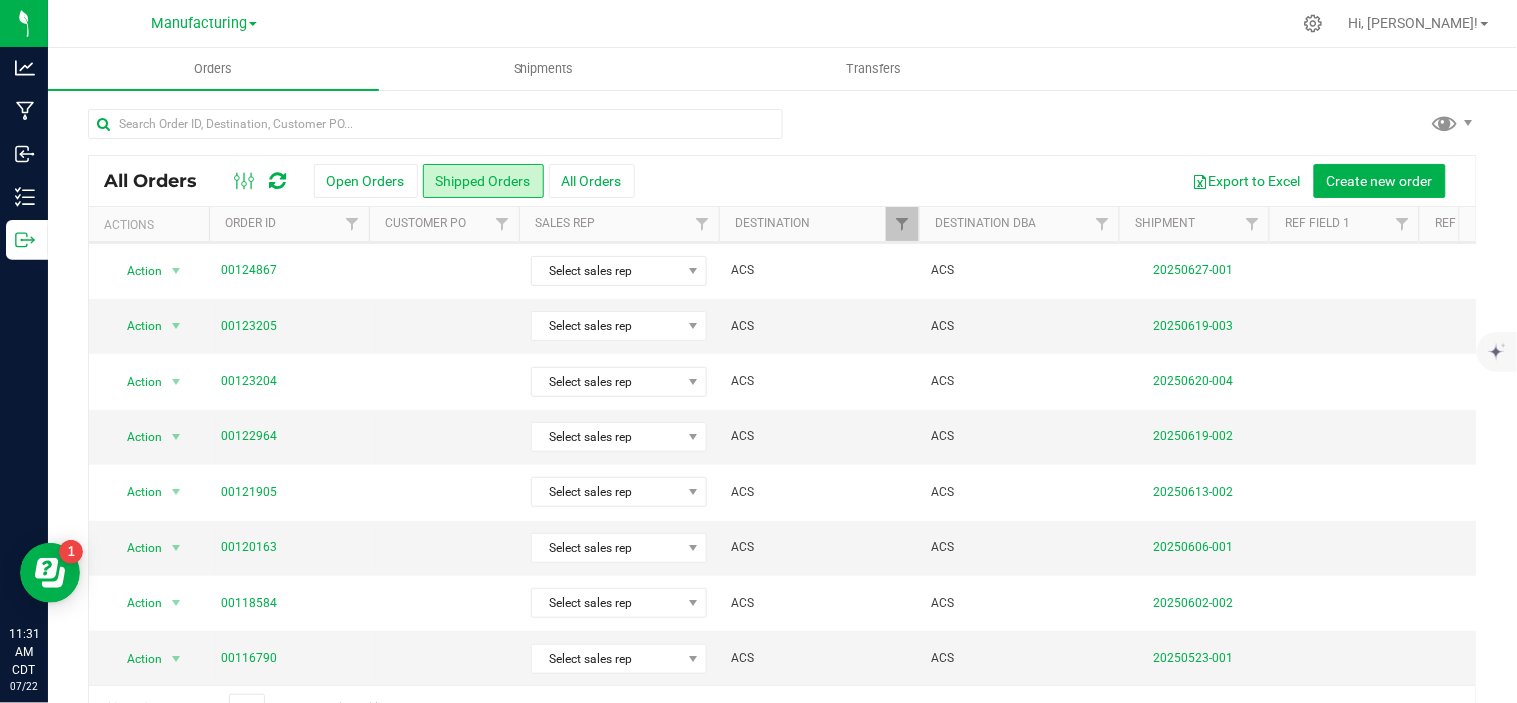 scroll, scrollTop: 222, scrollLeft: 0, axis: vertical 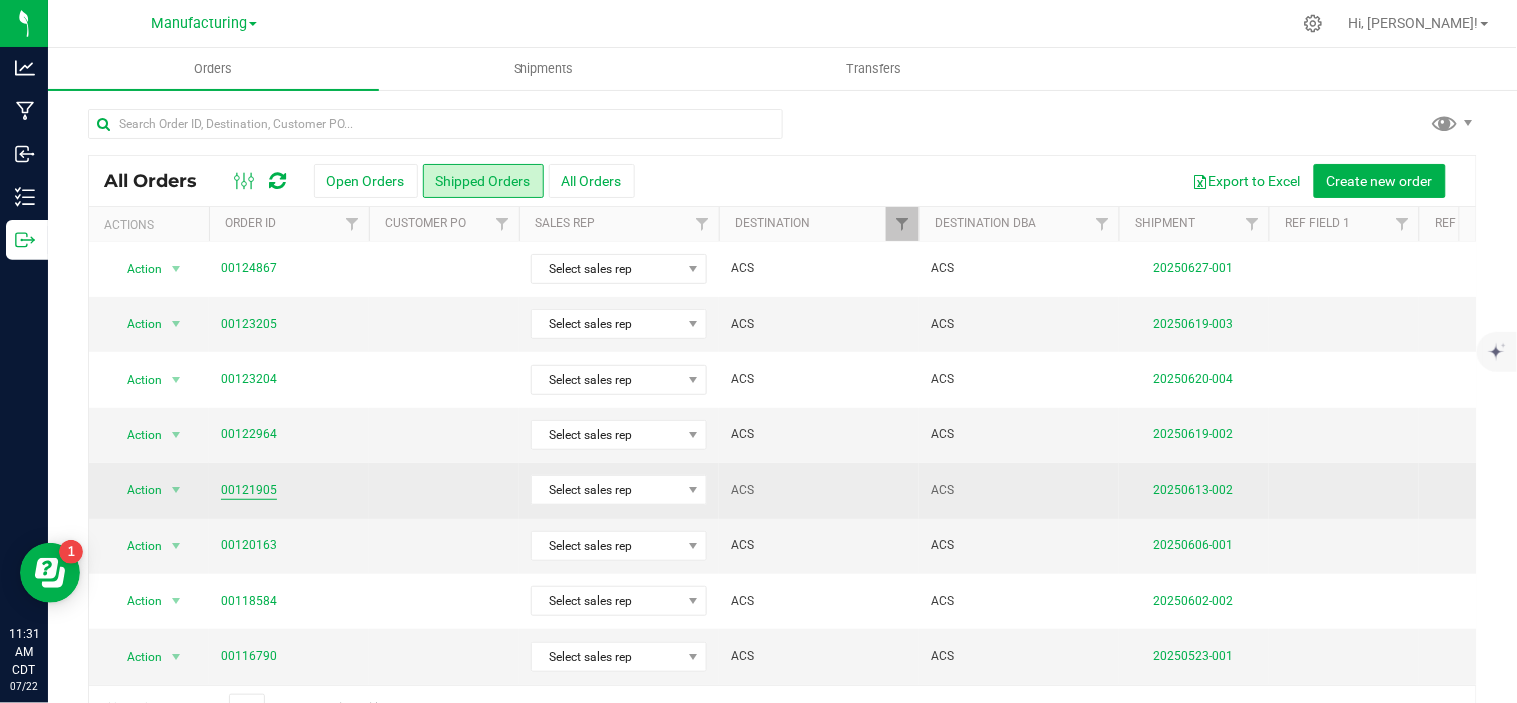 click on "00121905" at bounding box center [249, 490] 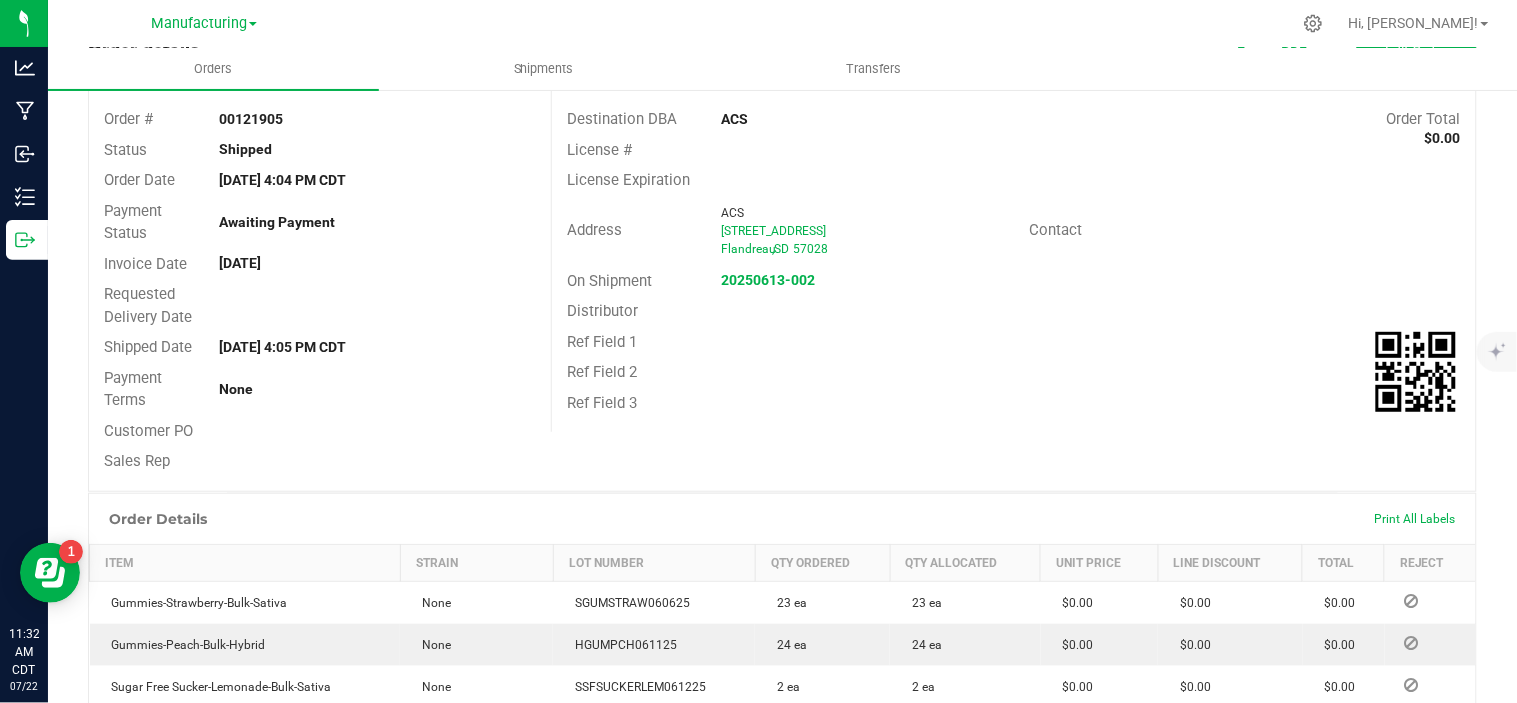 scroll, scrollTop: 0, scrollLeft: 0, axis: both 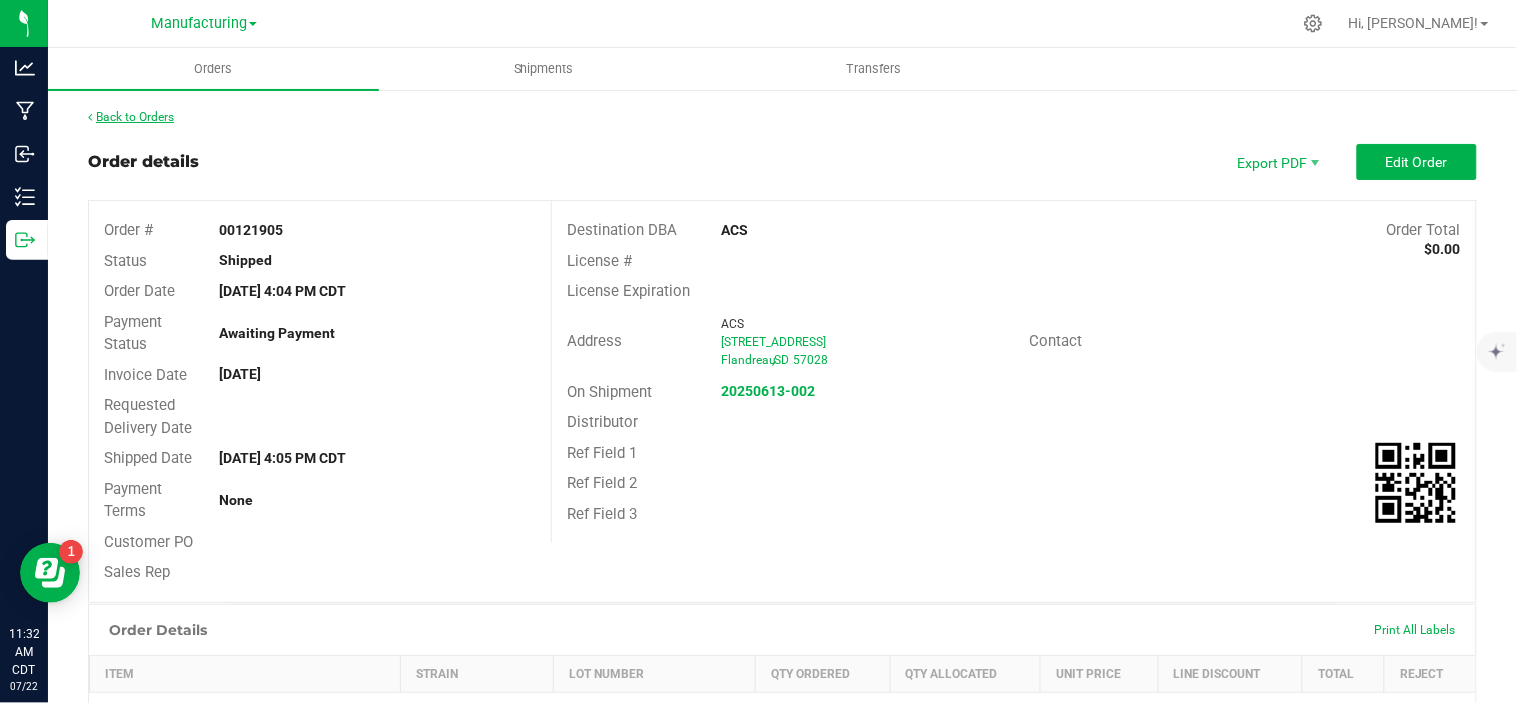 click on "Back to Orders" at bounding box center (131, 117) 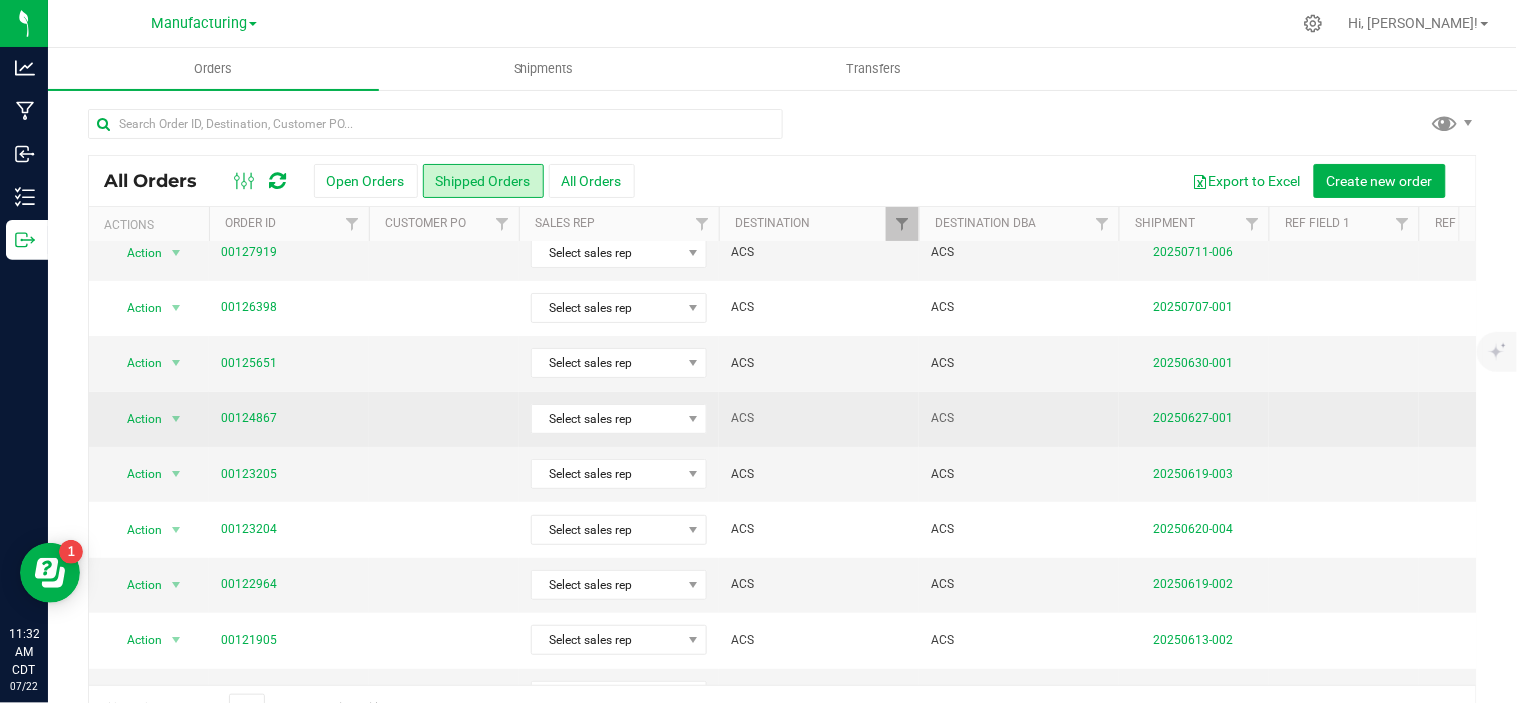 scroll, scrollTop: 111, scrollLeft: 0, axis: vertical 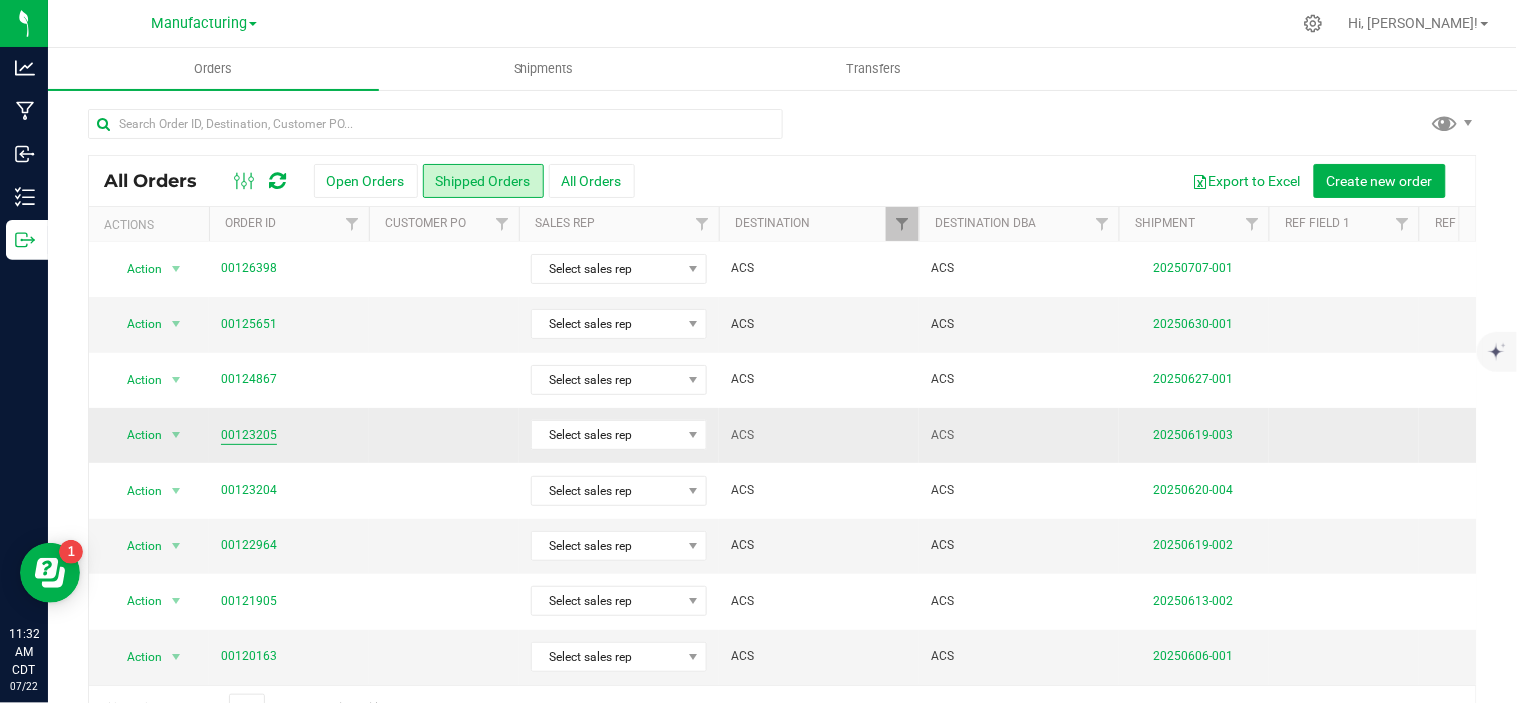 click on "00123205" at bounding box center [249, 435] 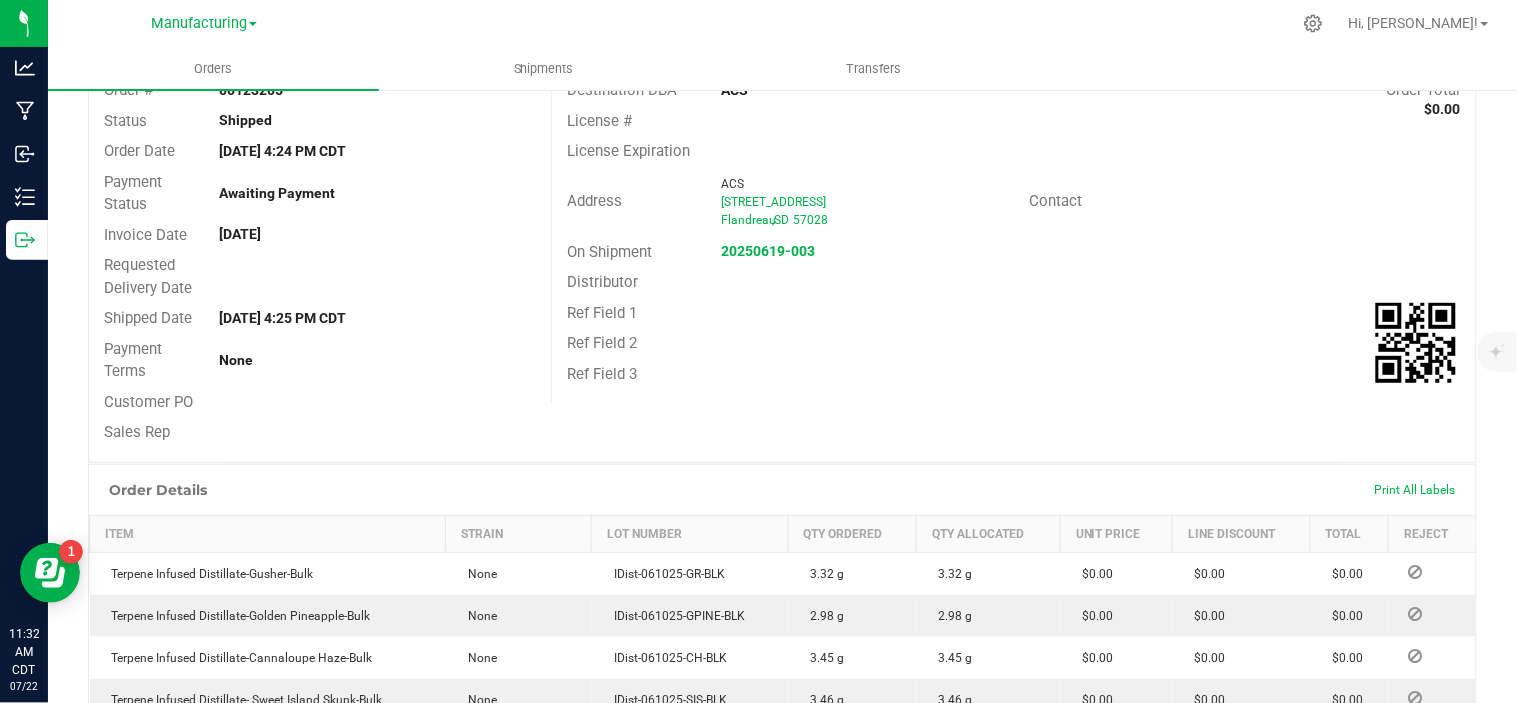 scroll, scrollTop: 0, scrollLeft: 0, axis: both 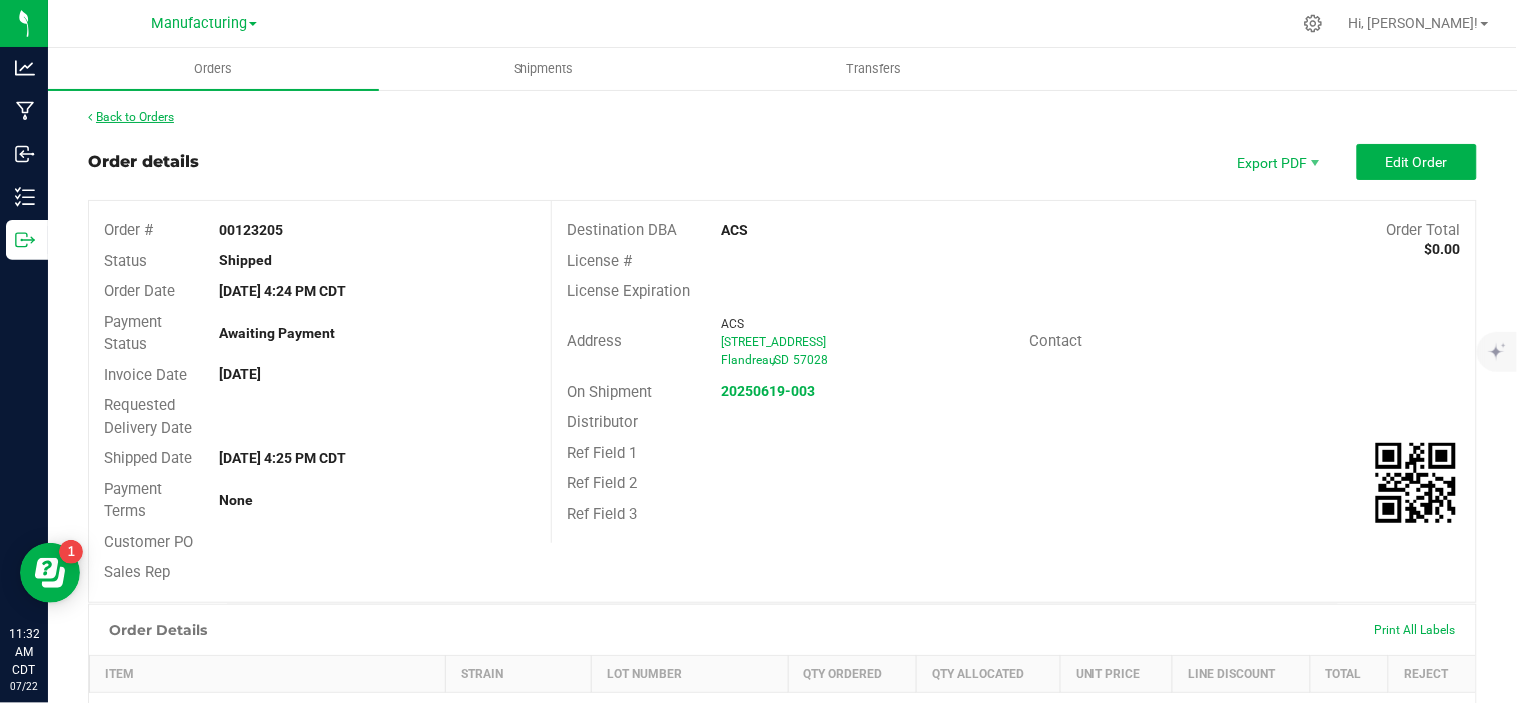 click on "Back to Orders" at bounding box center [131, 117] 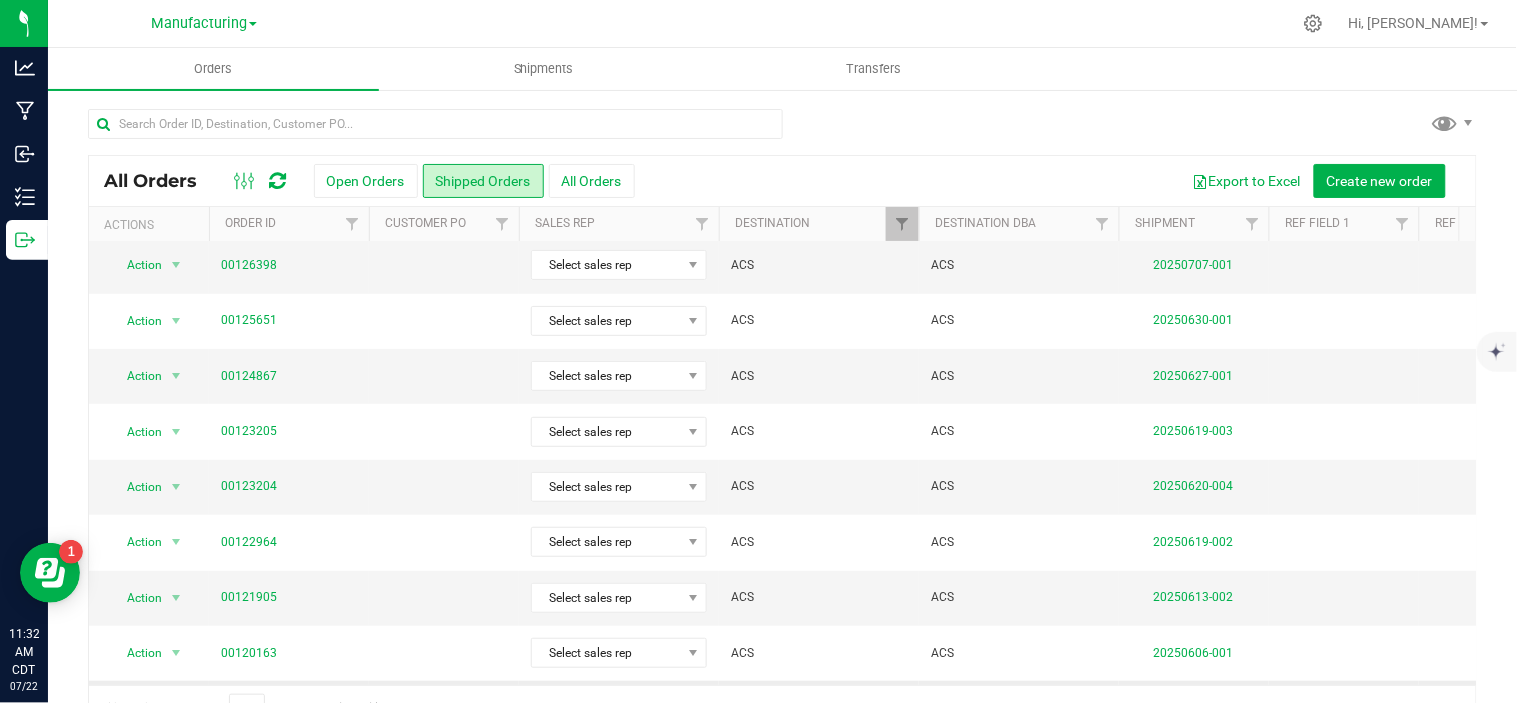 scroll, scrollTop: 0, scrollLeft: 0, axis: both 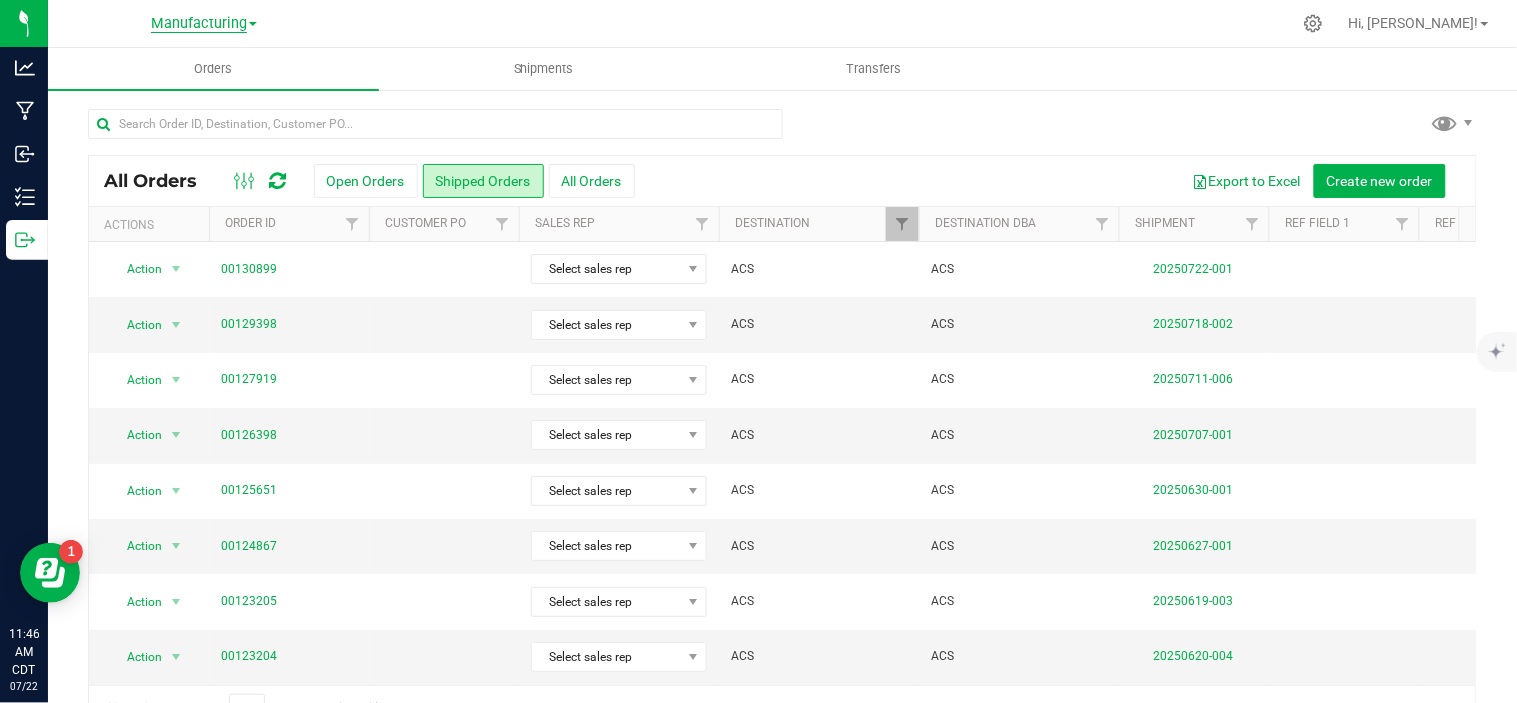click on "Manufacturing" at bounding box center (199, 24) 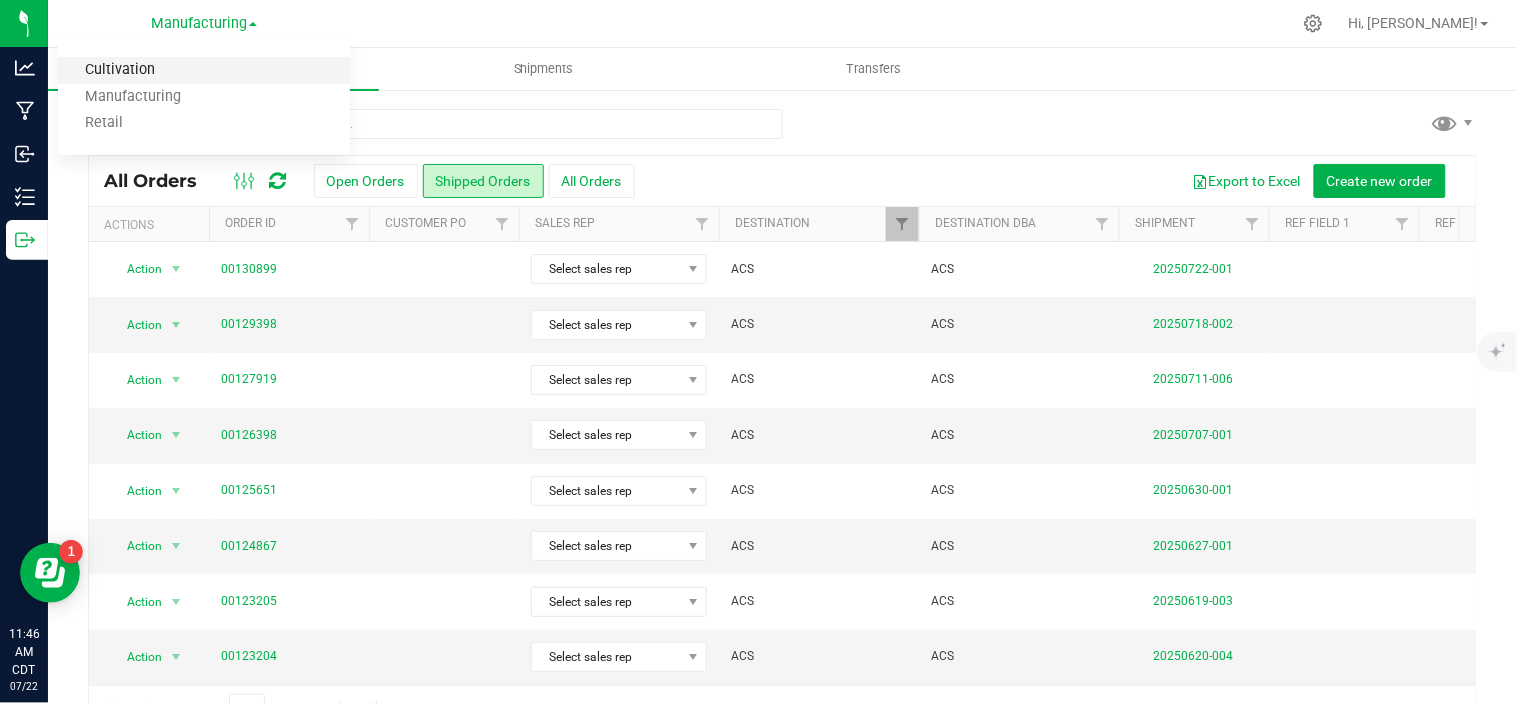 click on "Cultivation" at bounding box center (204, 70) 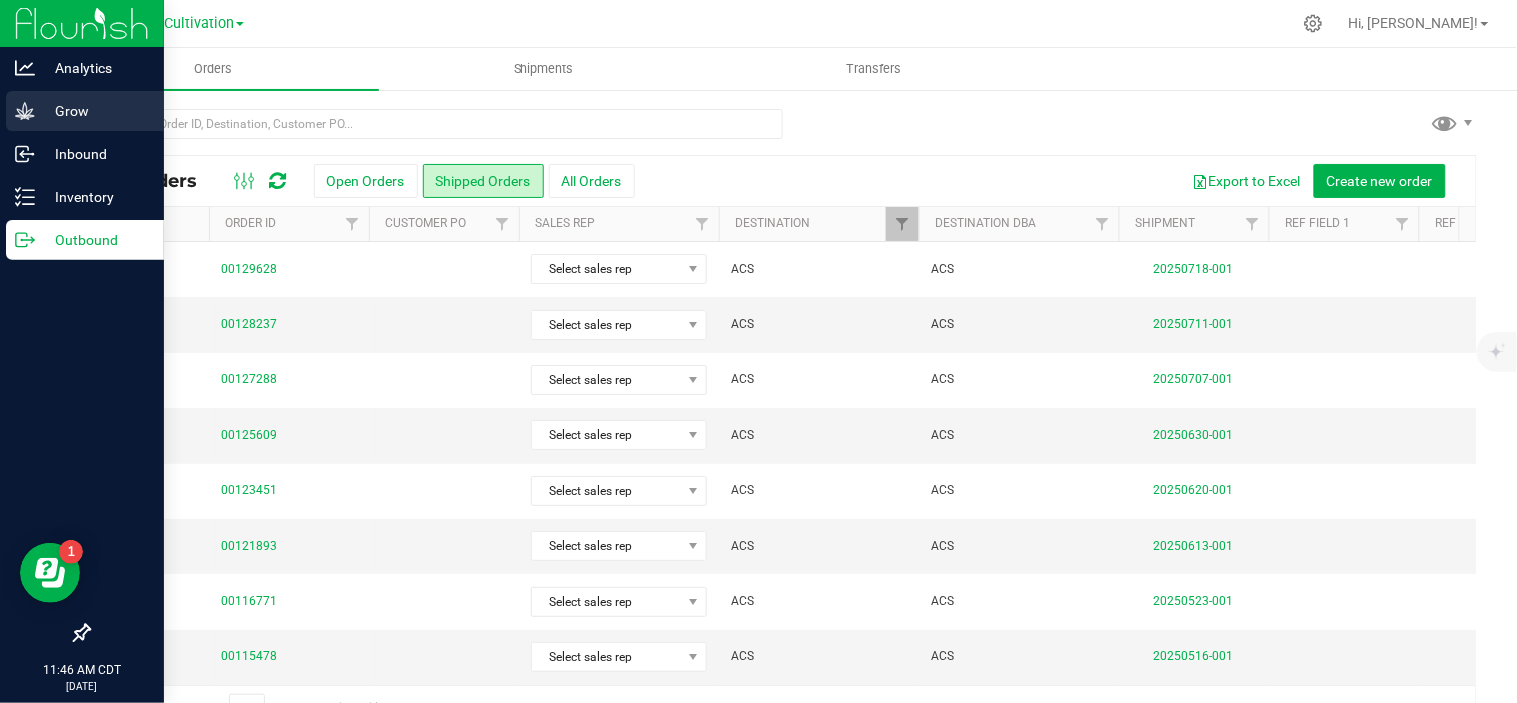click on "Grow" at bounding box center [95, 111] 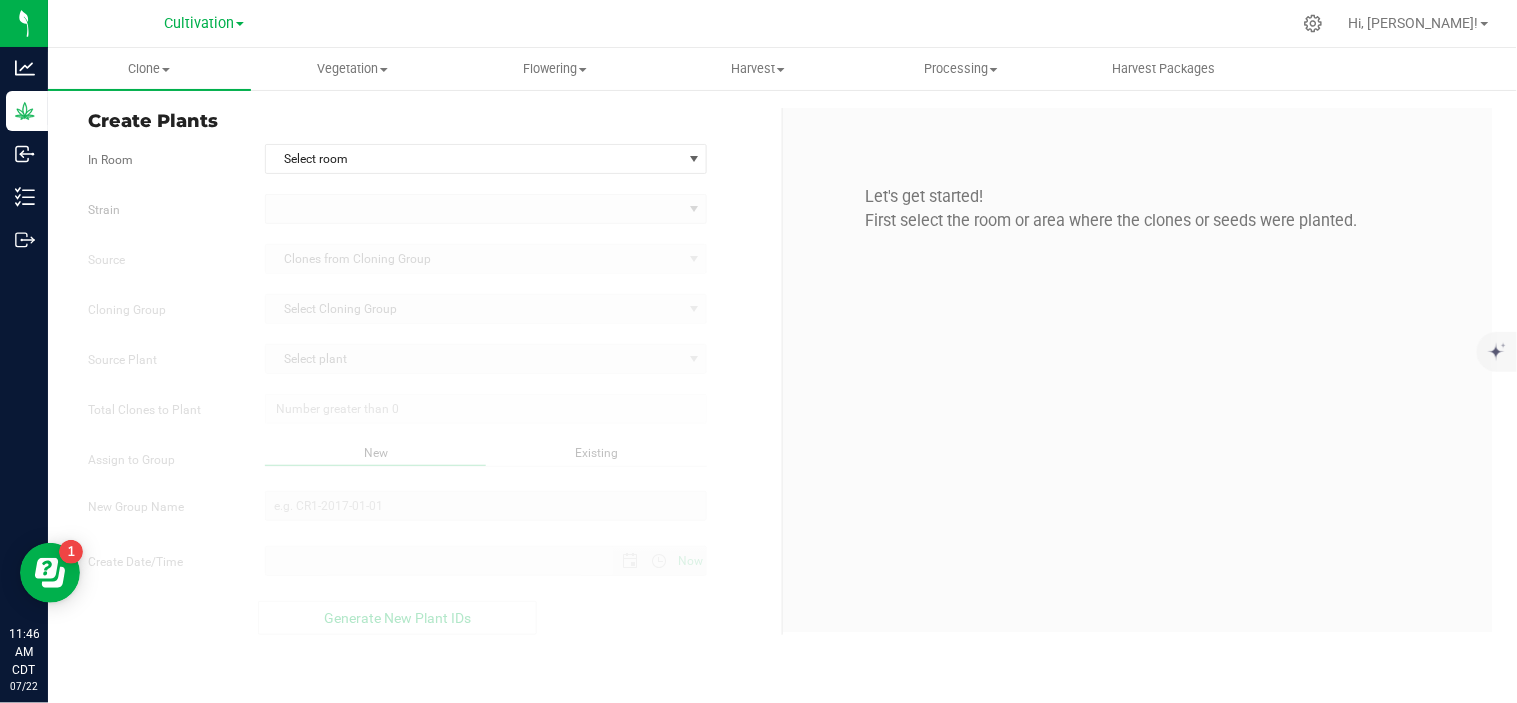 type on "[DATE] 11:46 AM" 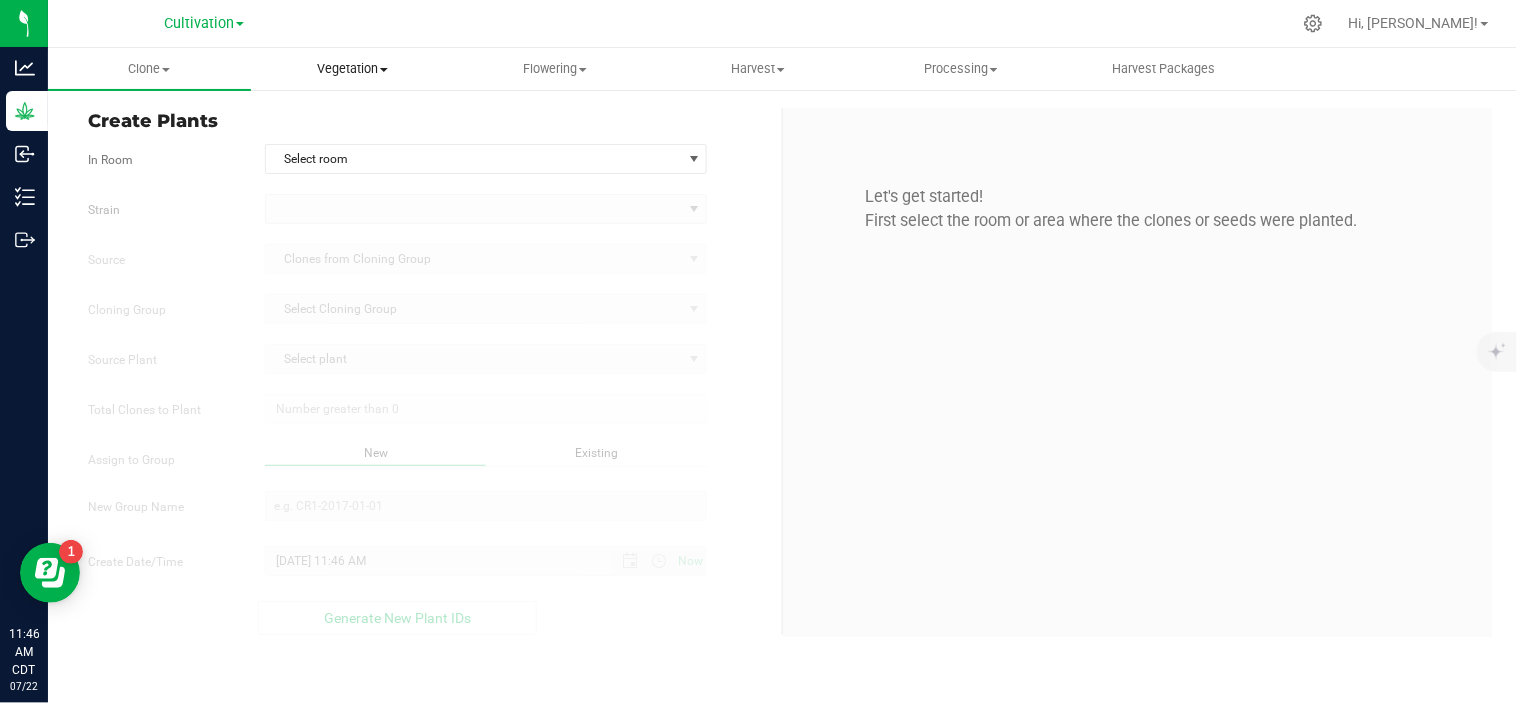 click on "Vegetation" at bounding box center [352, 69] 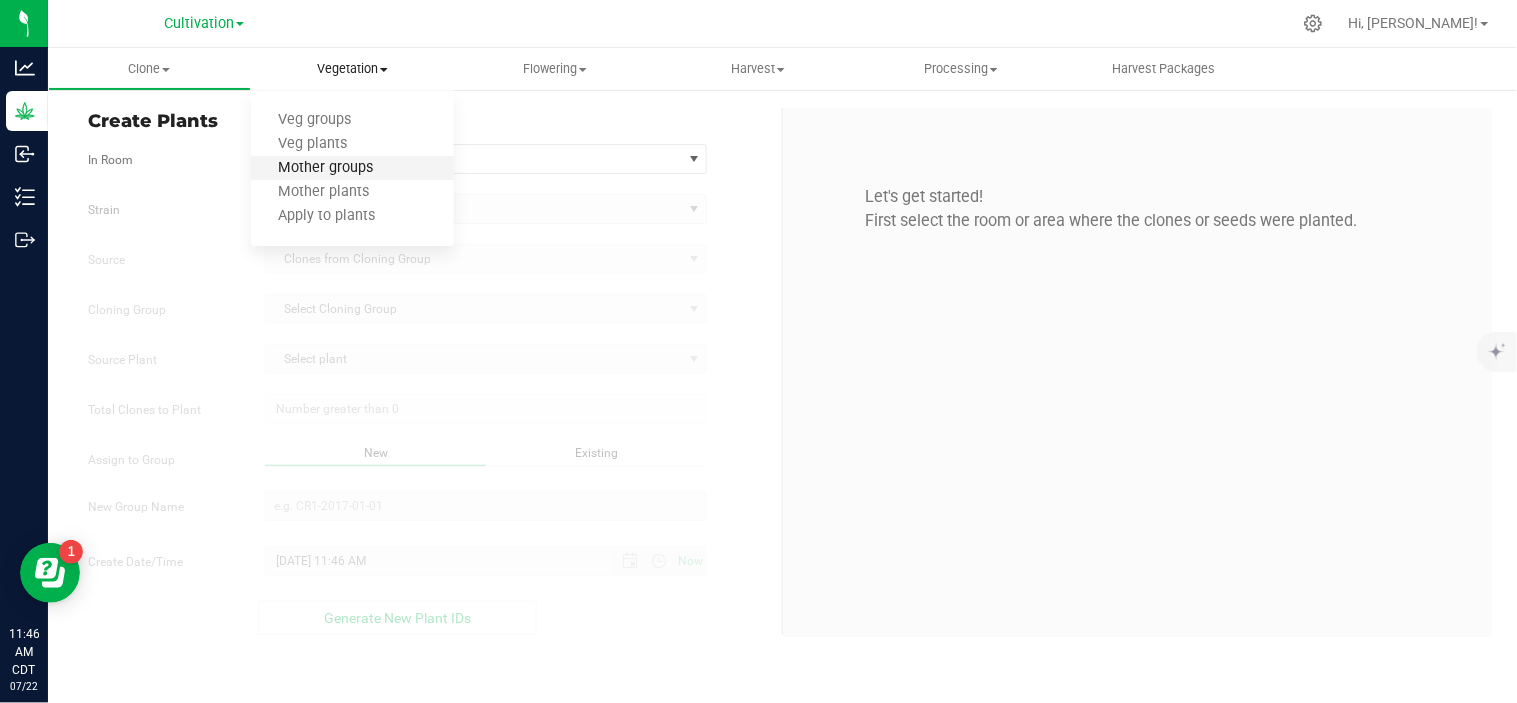 click on "Mother groups" at bounding box center [325, 168] 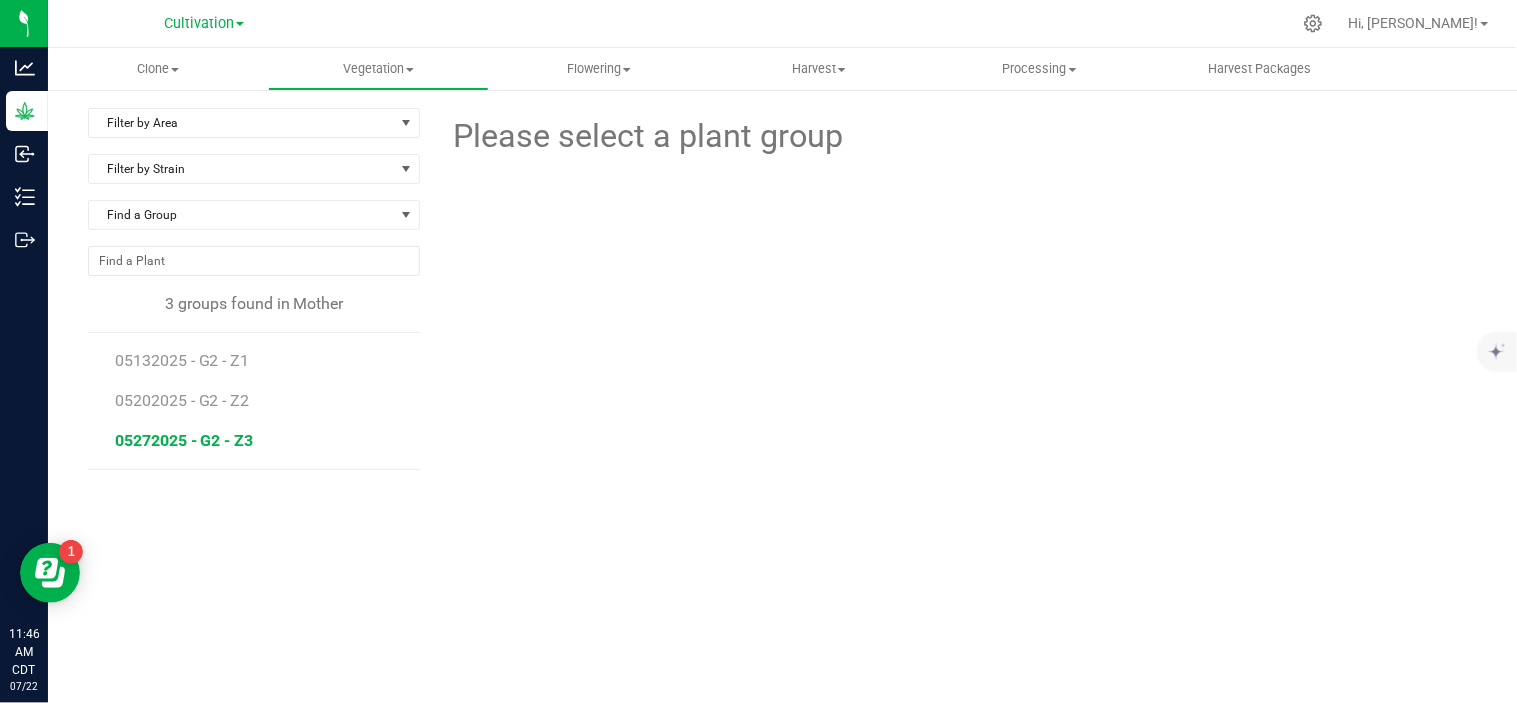 click on "05272025 - G2 - Z3" at bounding box center [184, 440] 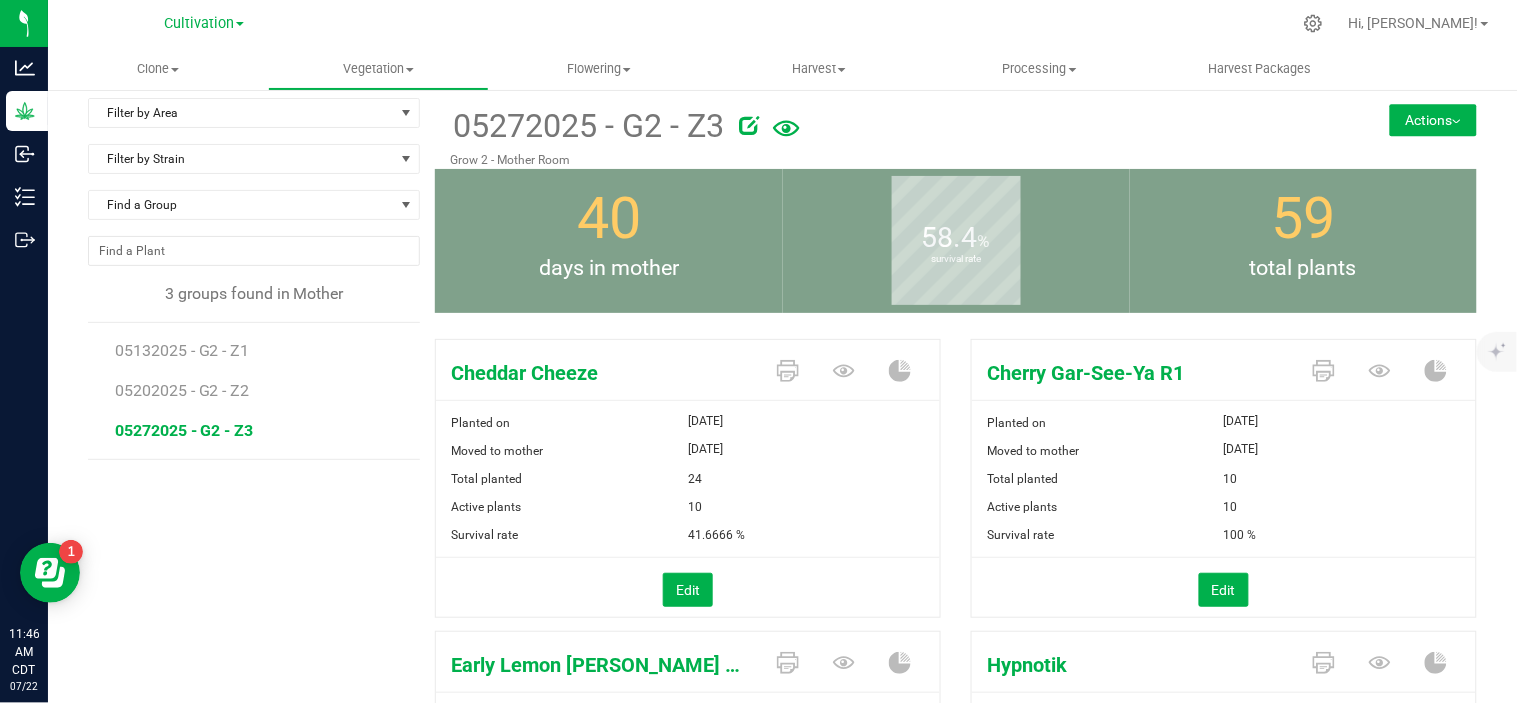 scroll, scrollTop: 0, scrollLeft: 0, axis: both 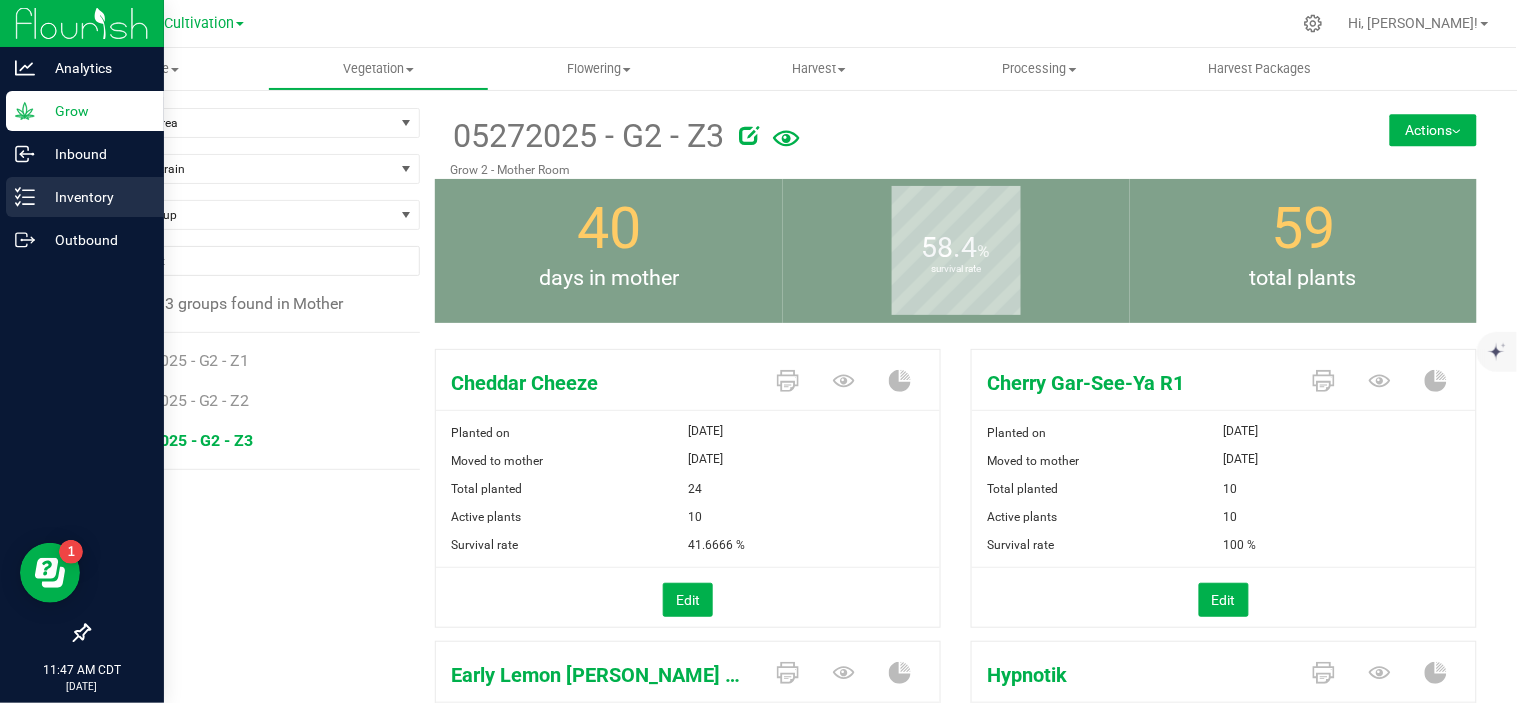 click on "Inventory" at bounding box center (95, 197) 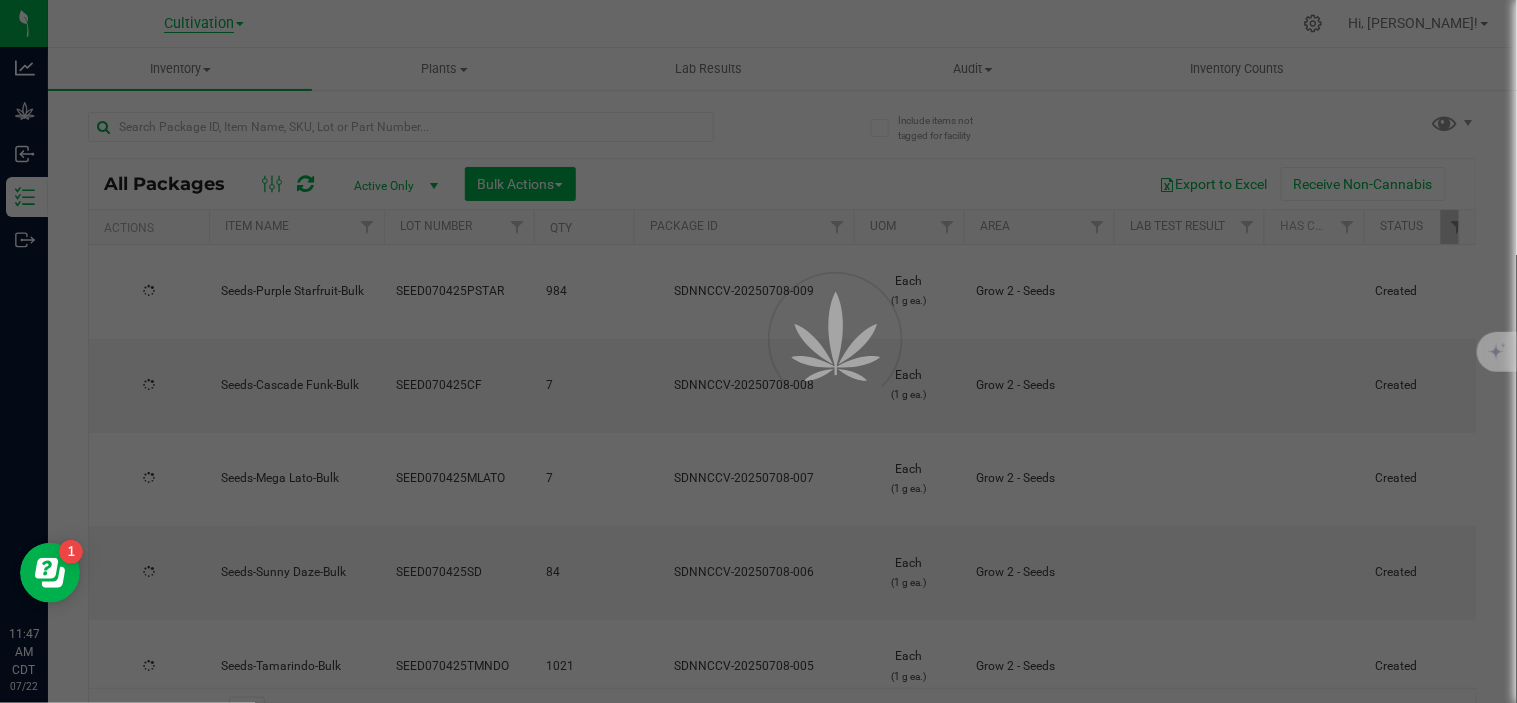 click at bounding box center [758, 351] 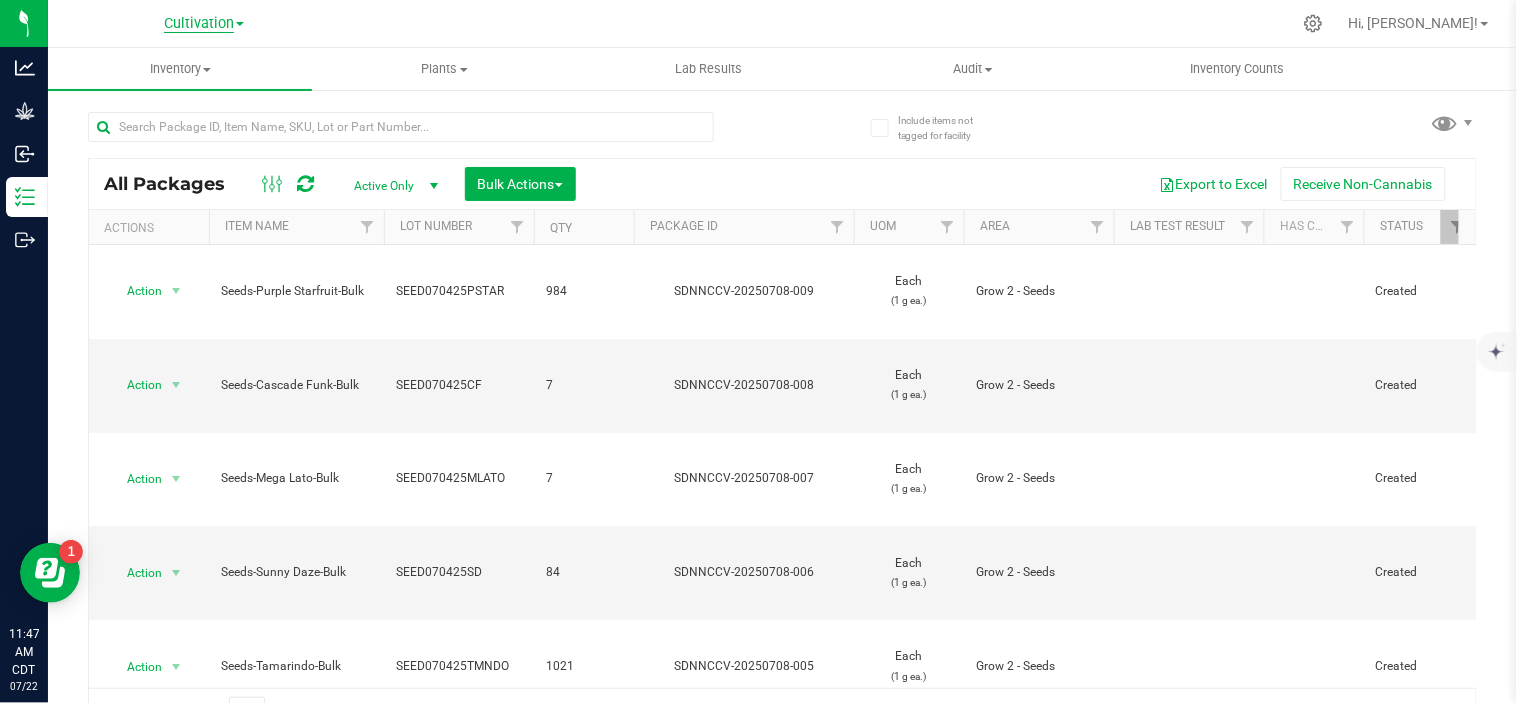 click on "Cultivation" at bounding box center [199, 24] 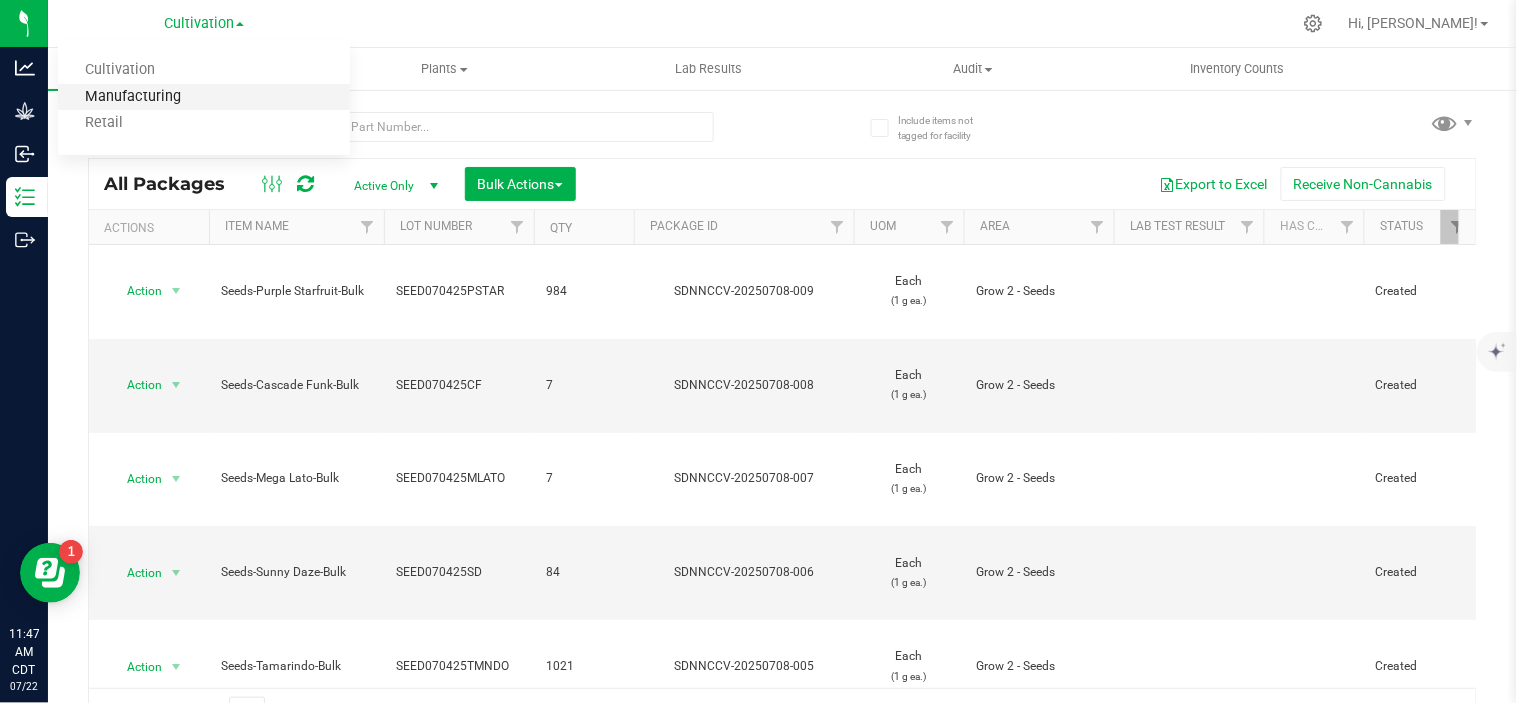 click on "Manufacturing" at bounding box center (204, 97) 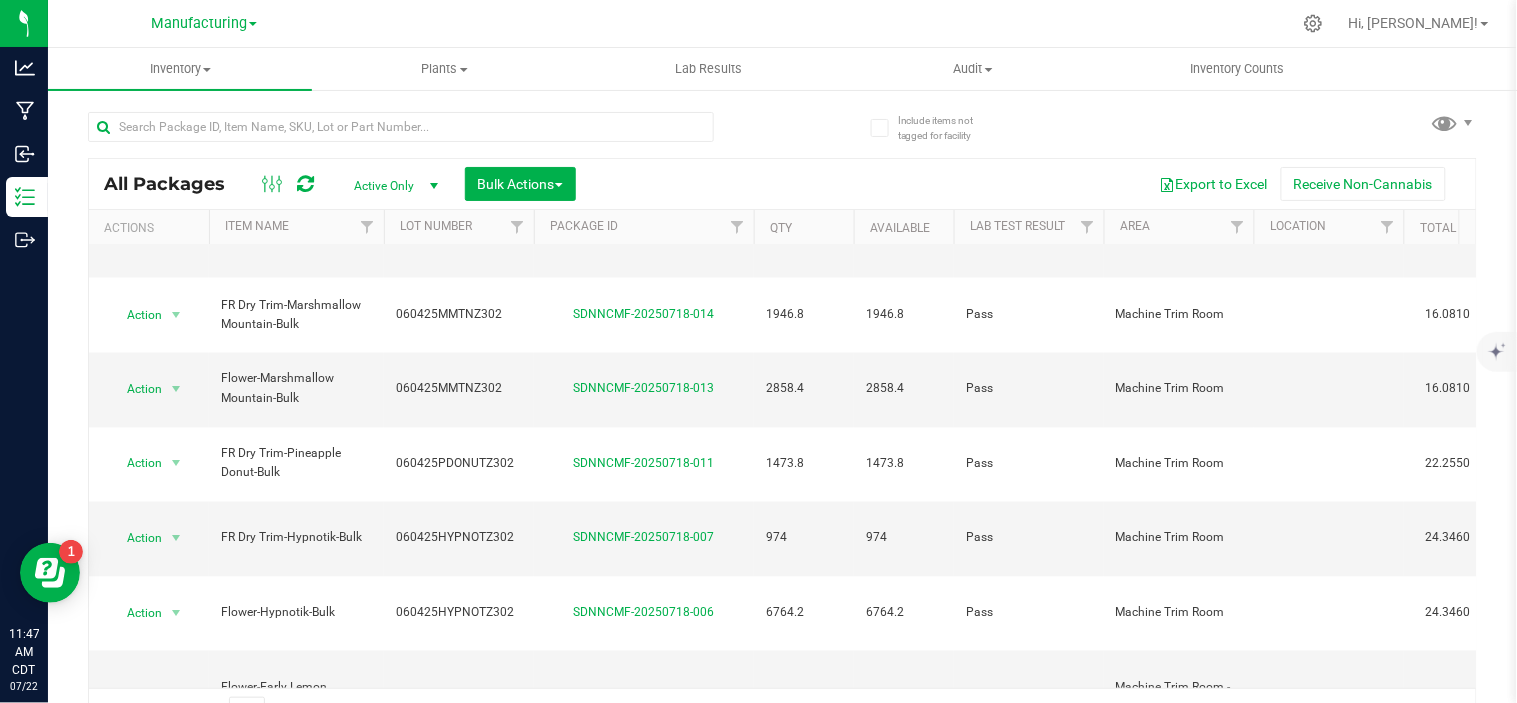 scroll, scrollTop: 907, scrollLeft: 0, axis: vertical 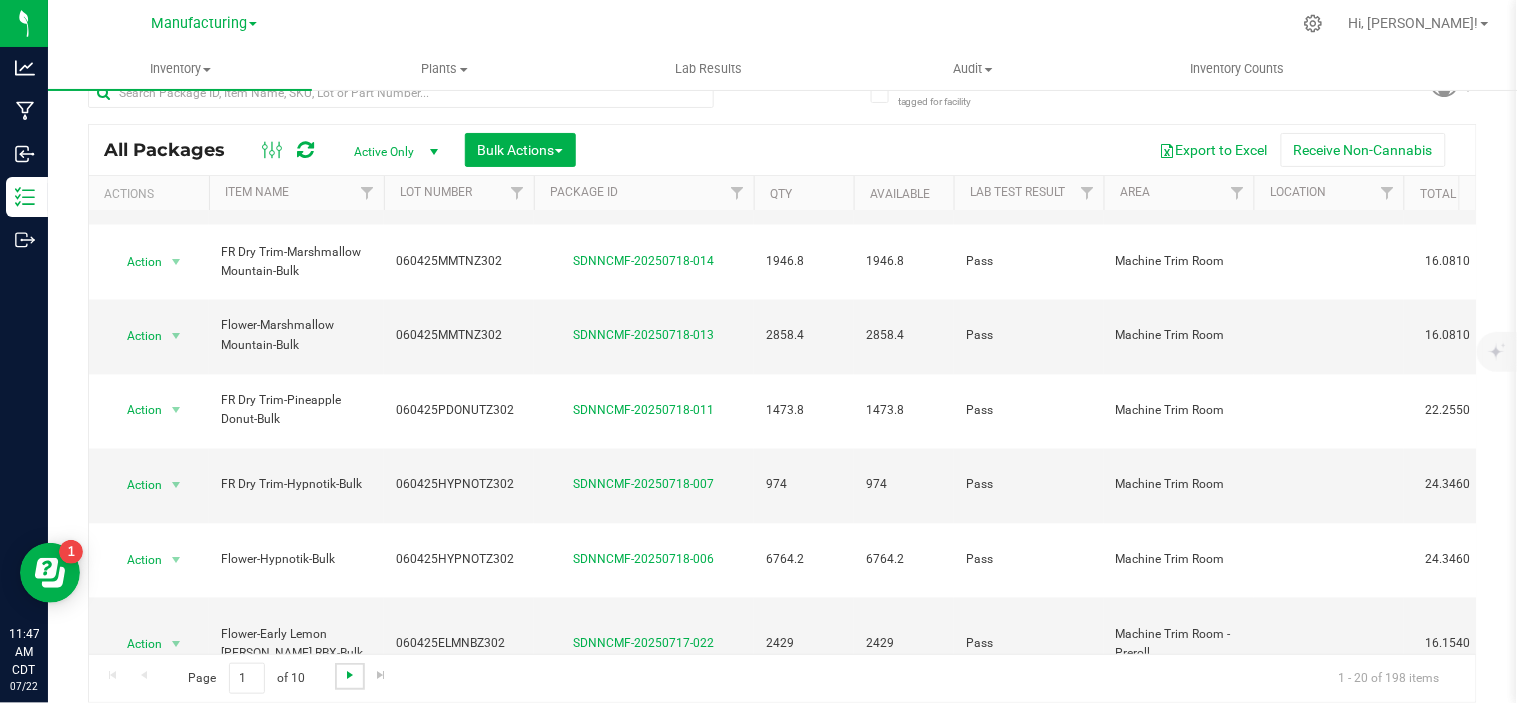 click at bounding box center [350, 675] 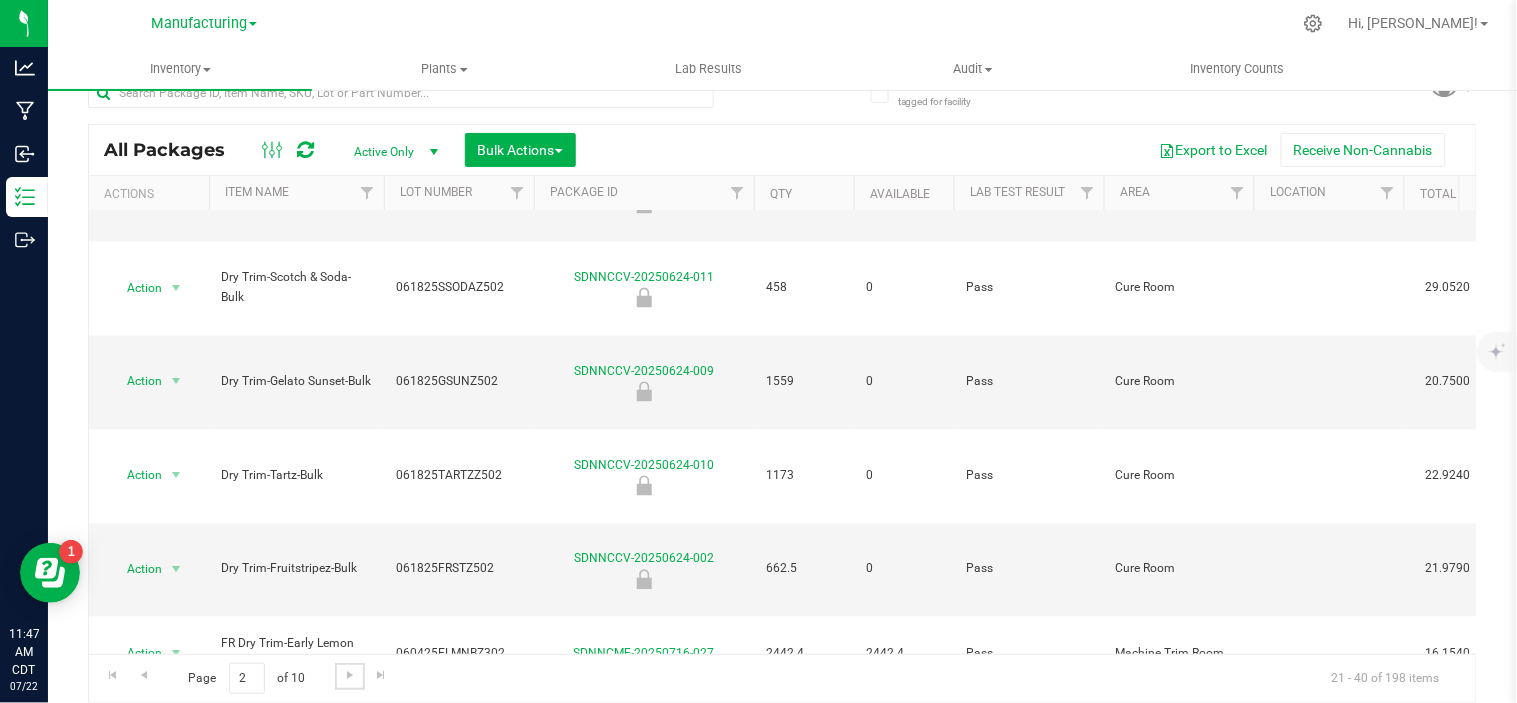scroll, scrollTop: 0, scrollLeft: 0, axis: both 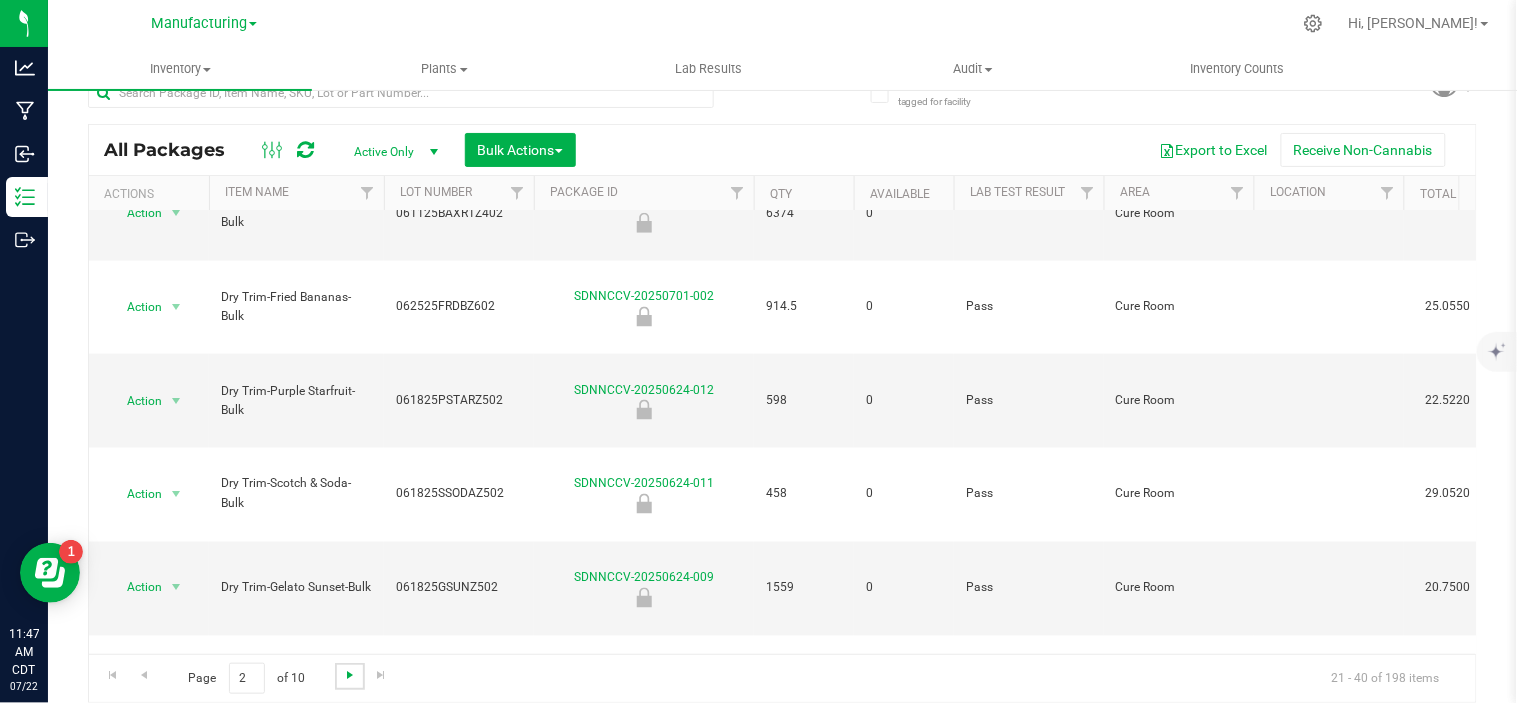 click at bounding box center [350, 675] 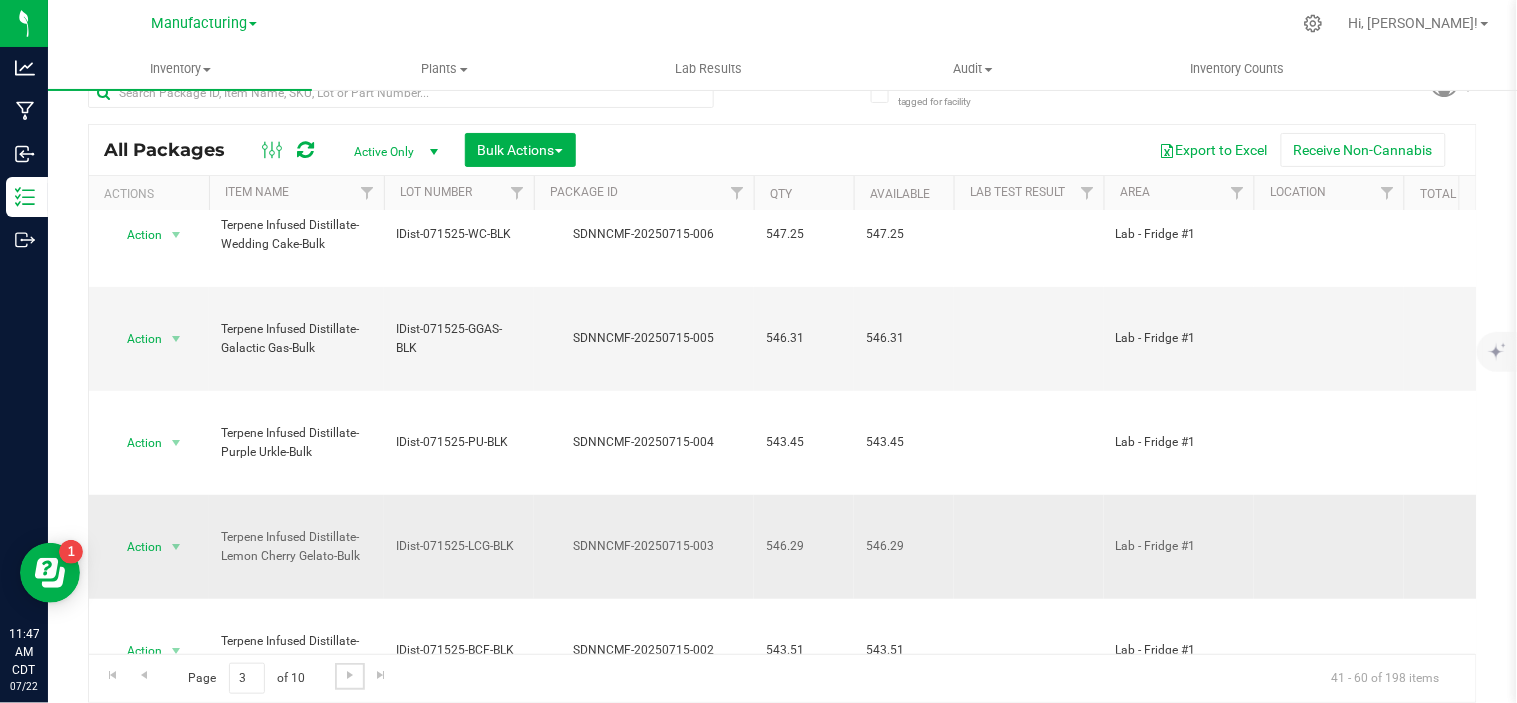 scroll, scrollTop: 111, scrollLeft: 0, axis: vertical 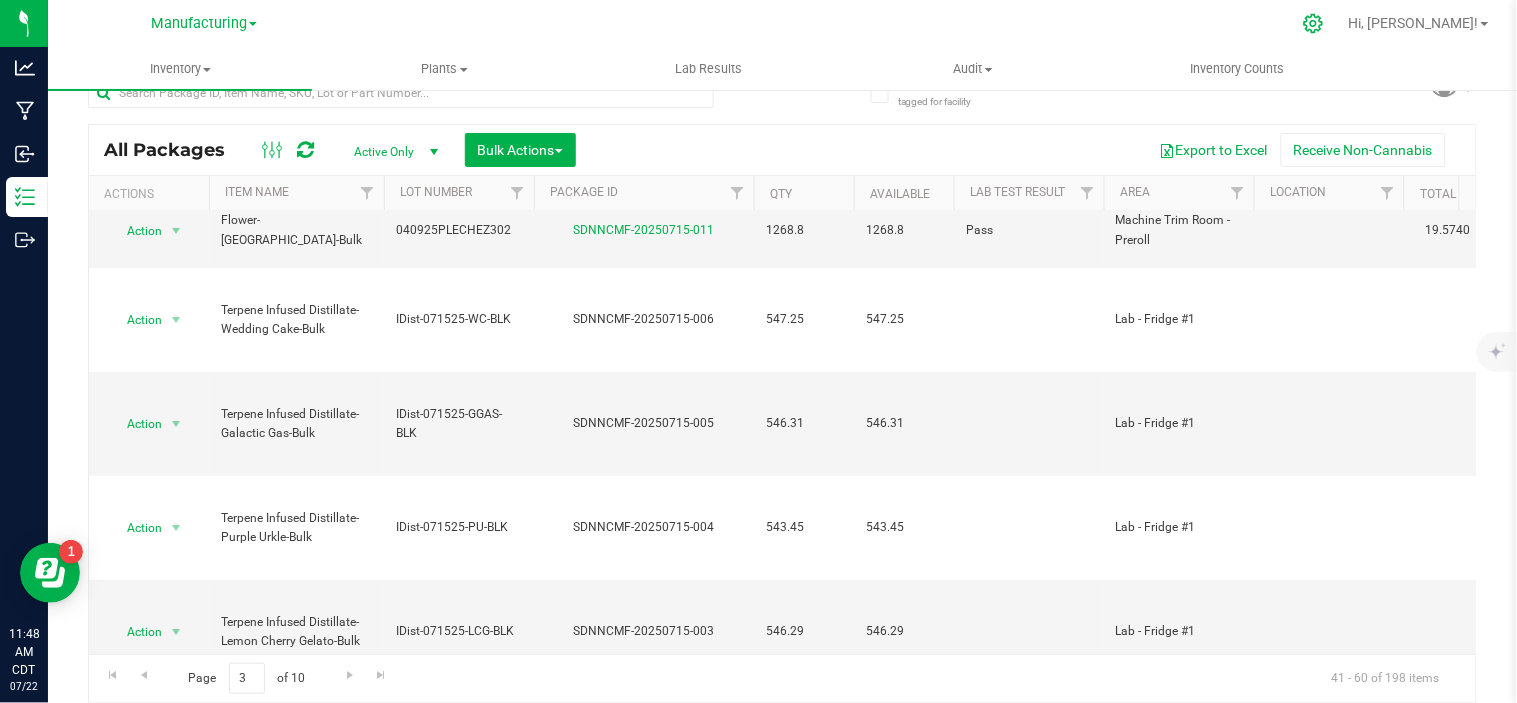 click at bounding box center [1314, 23] 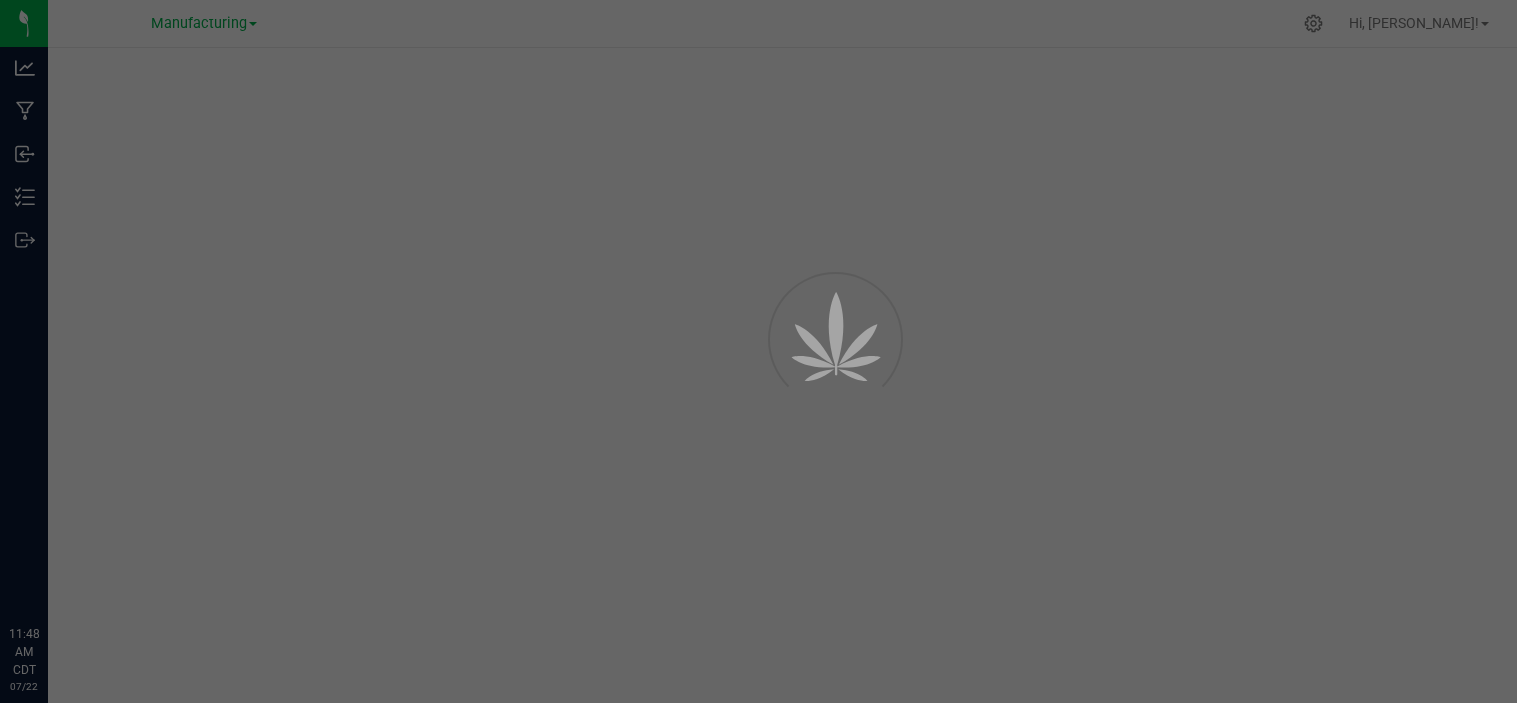 scroll, scrollTop: 0, scrollLeft: 0, axis: both 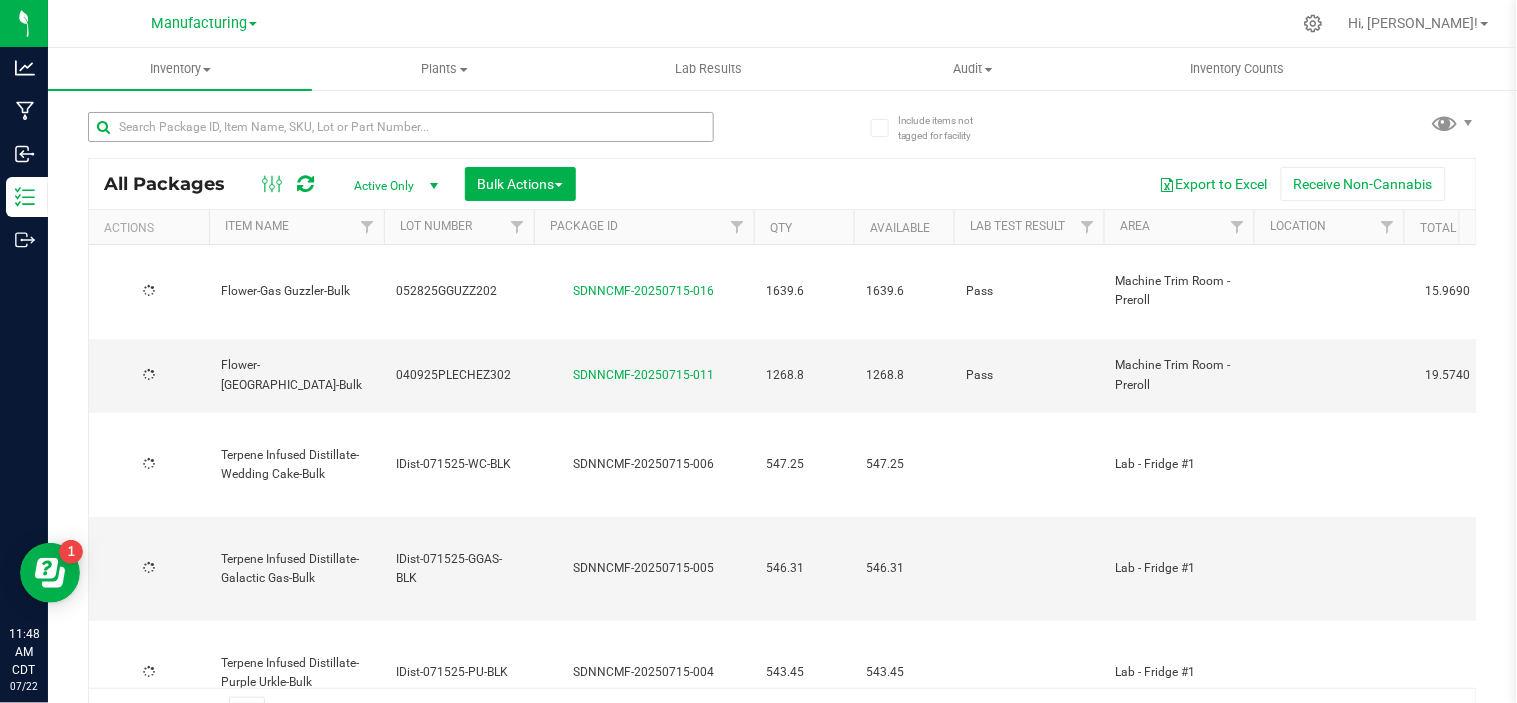type on "[DATE]" 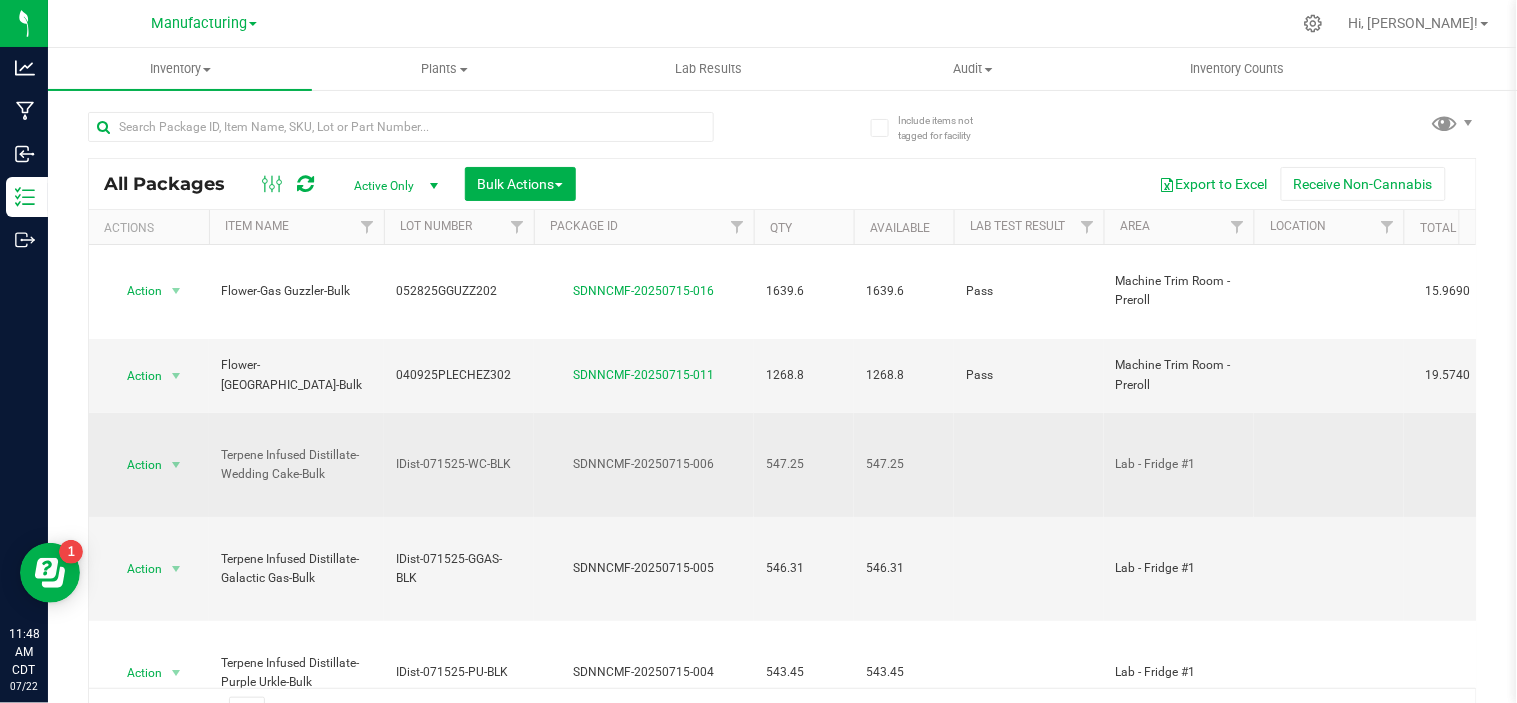 scroll, scrollTop: 0, scrollLeft: 0, axis: both 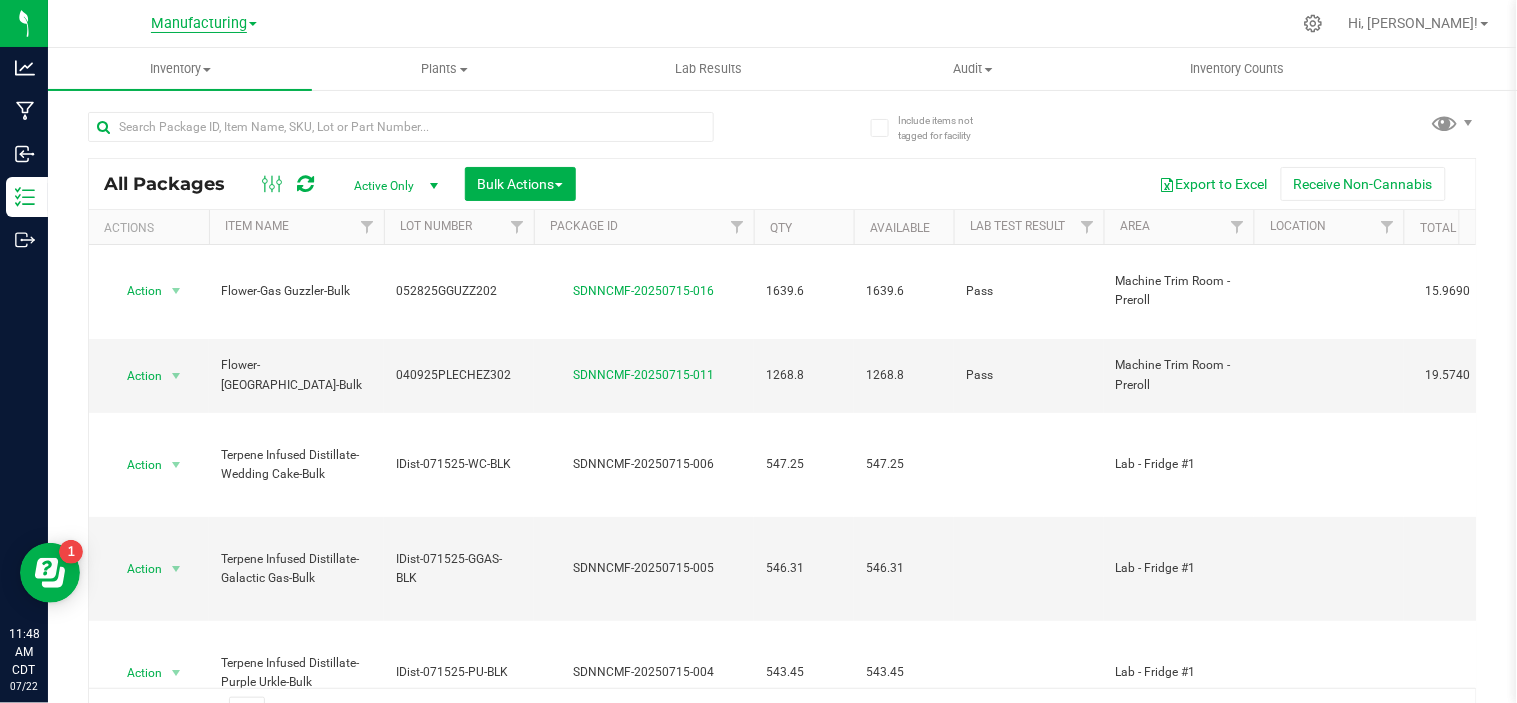click on "Manufacturing" at bounding box center (199, 24) 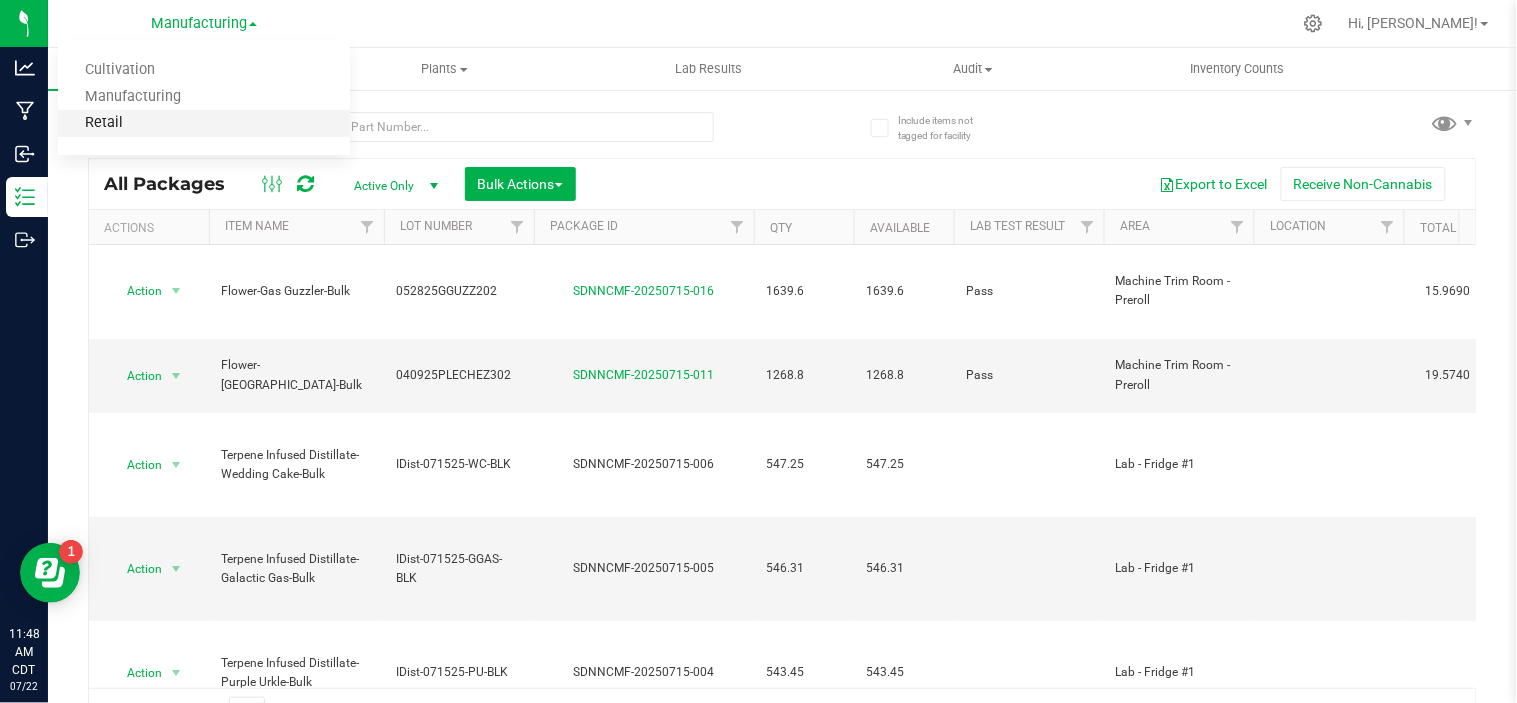click on "Retail" at bounding box center (204, 123) 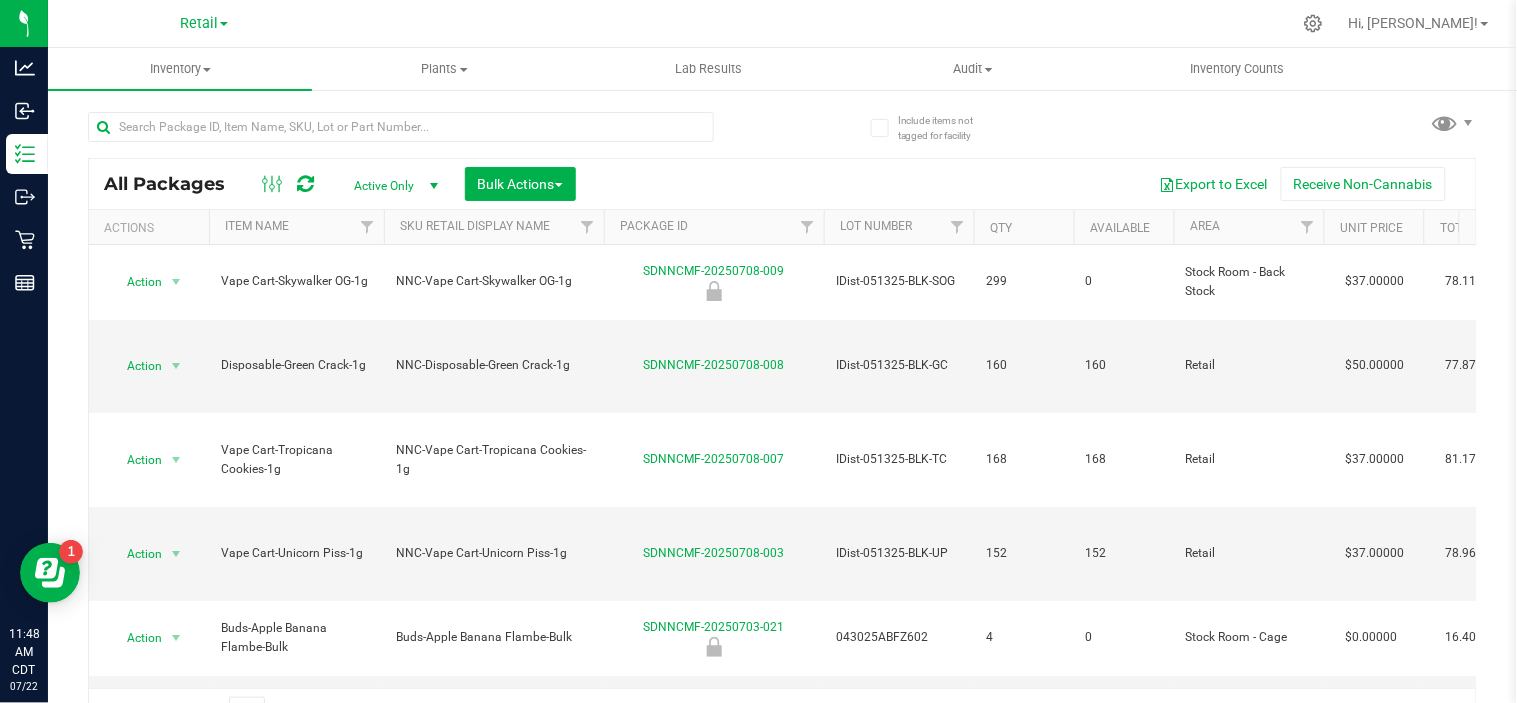 scroll, scrollTop: 0, scrollLeft: 575, axis: horizontal 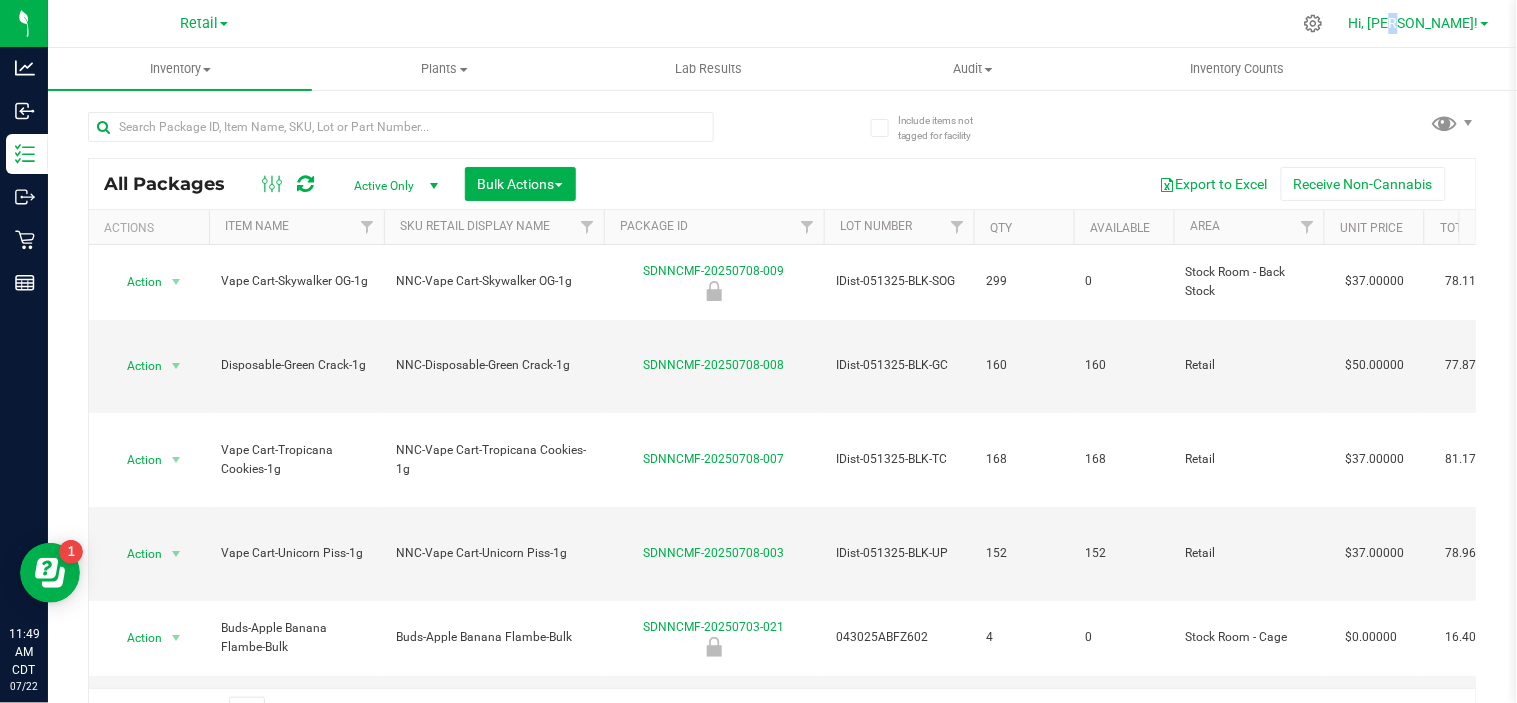 click on "Hi, [PERSON_NAME]!" at bounding box center (1414, 23) 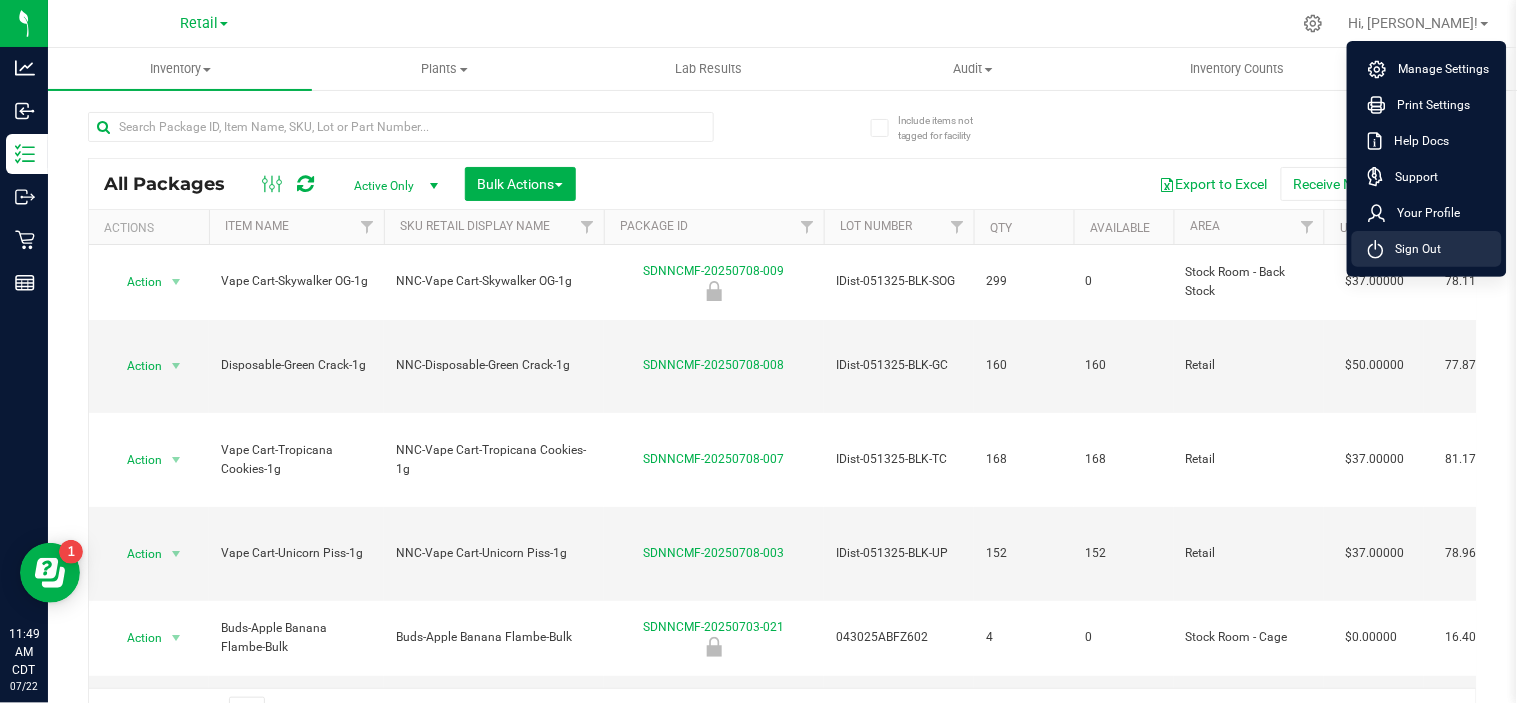 click 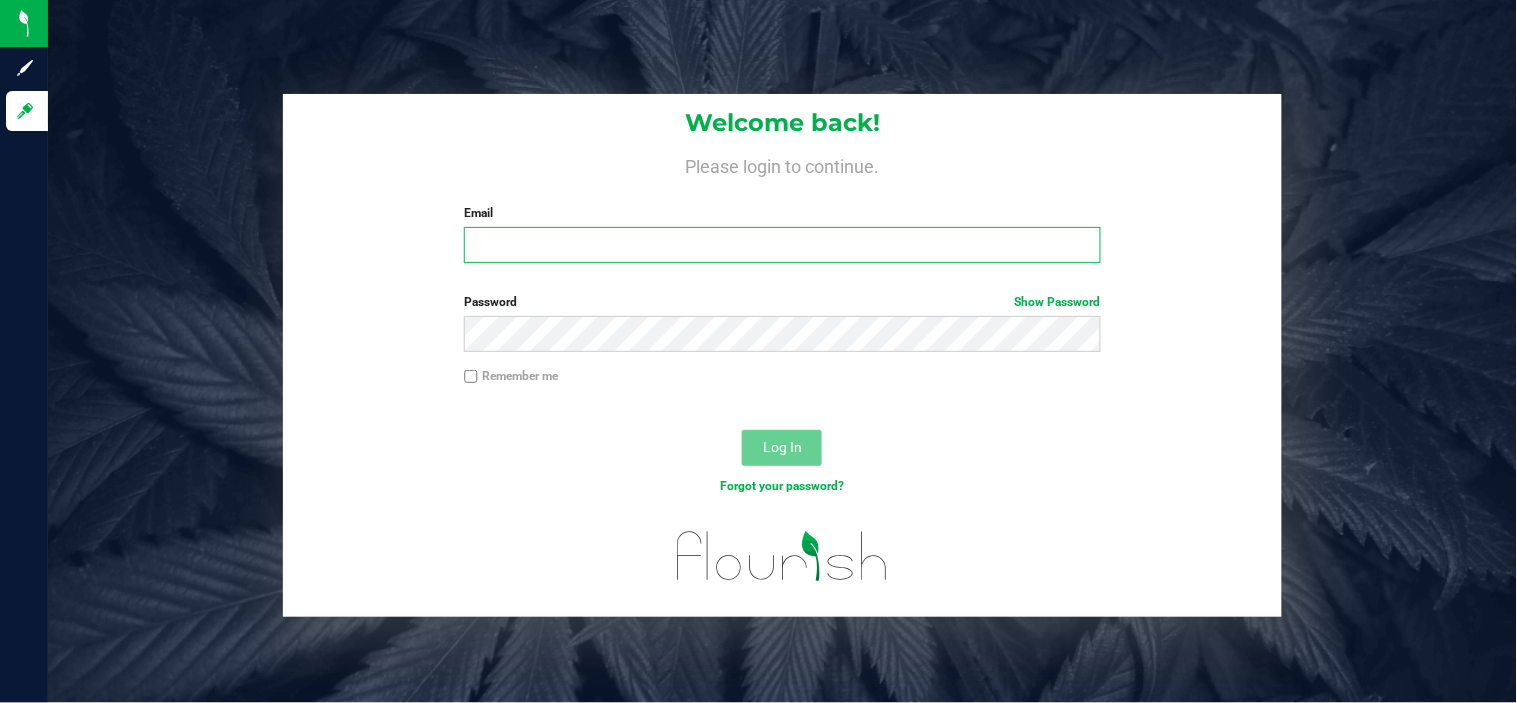 type on "[EMAIL_ADDRESS][PERSON_NAME][DOMAIN_NAME]" 